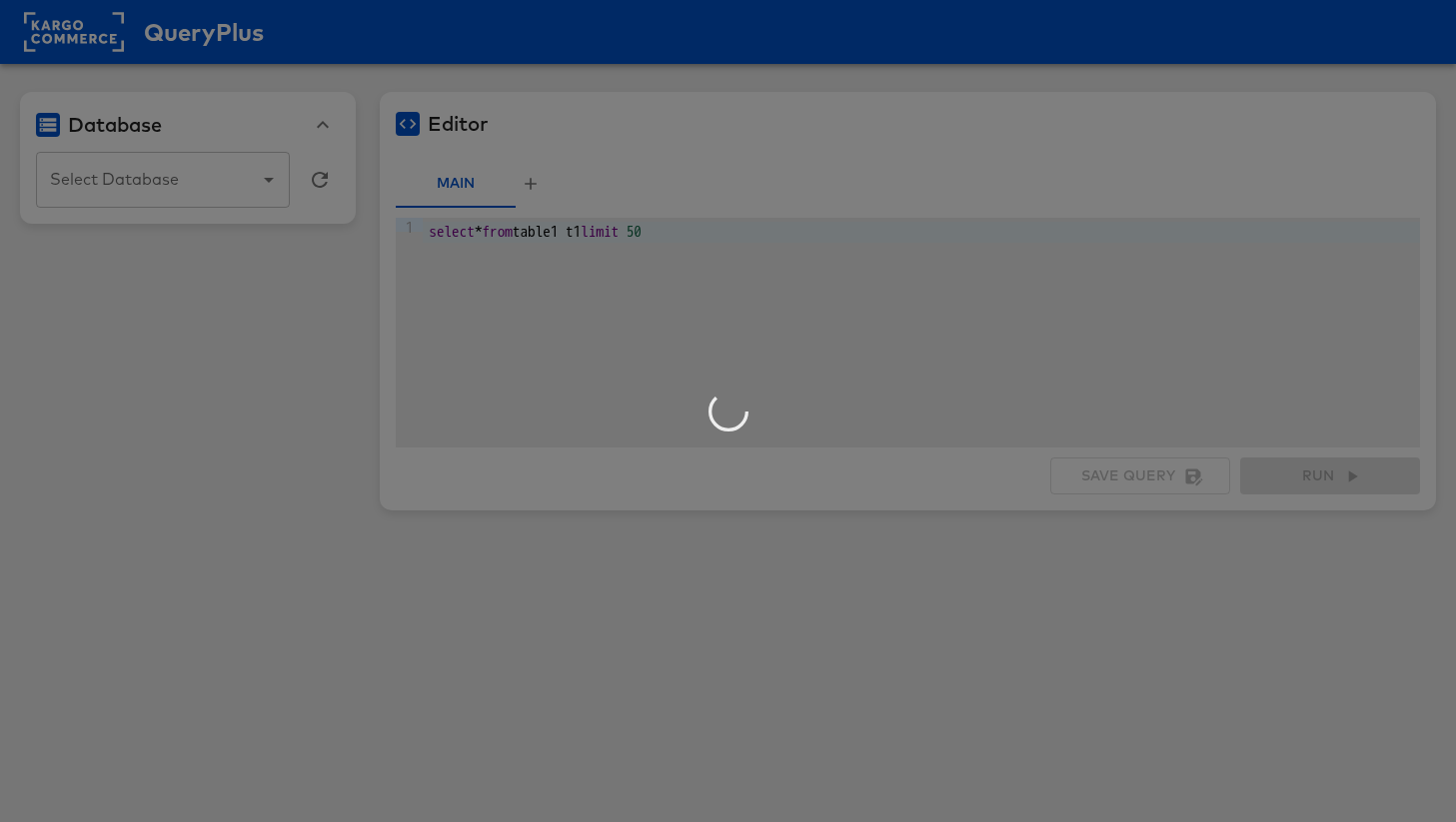 type on "feed-4790" 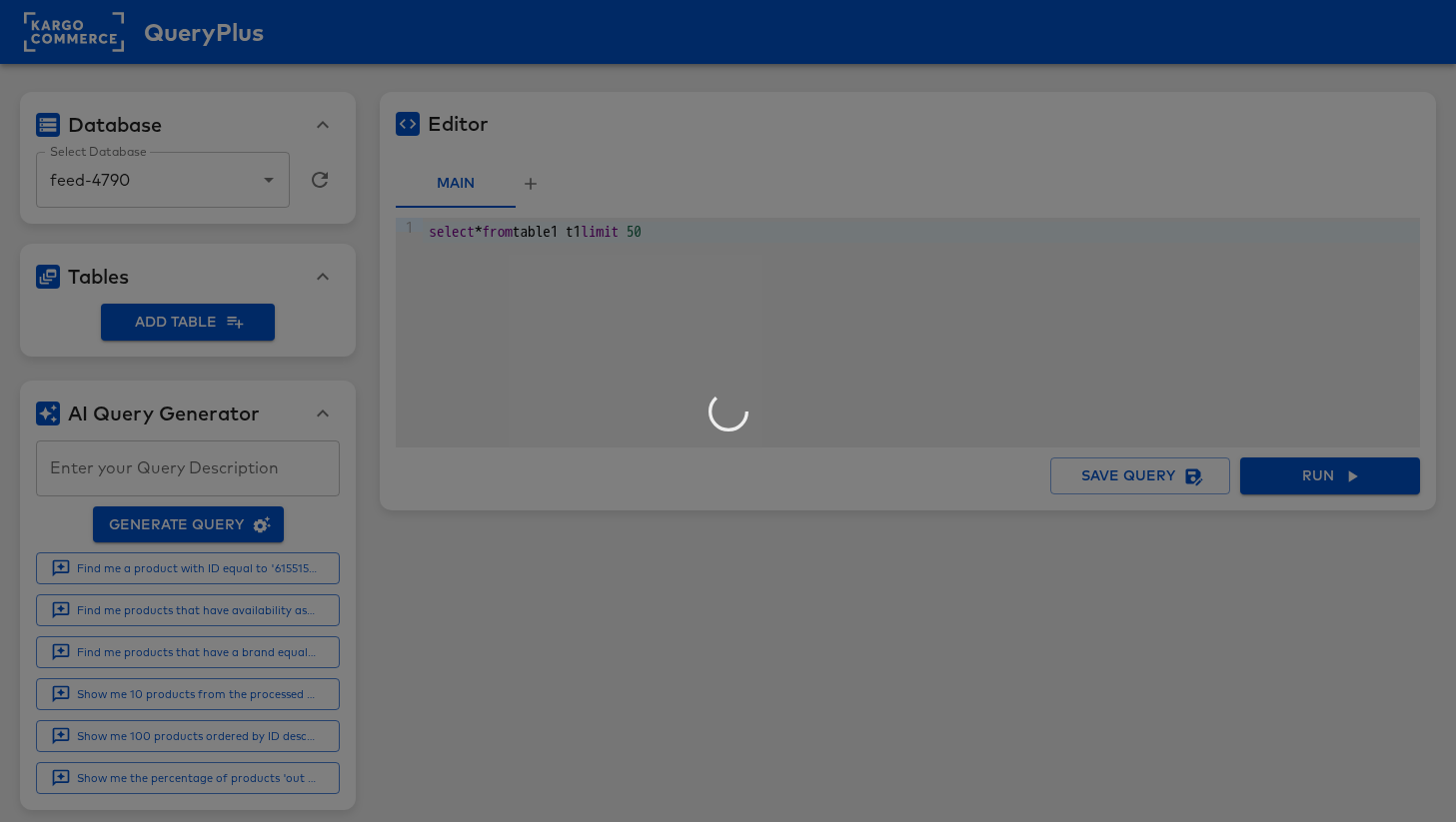 scroll, scrollTop: 0, scrollLeft: 0, axis: both 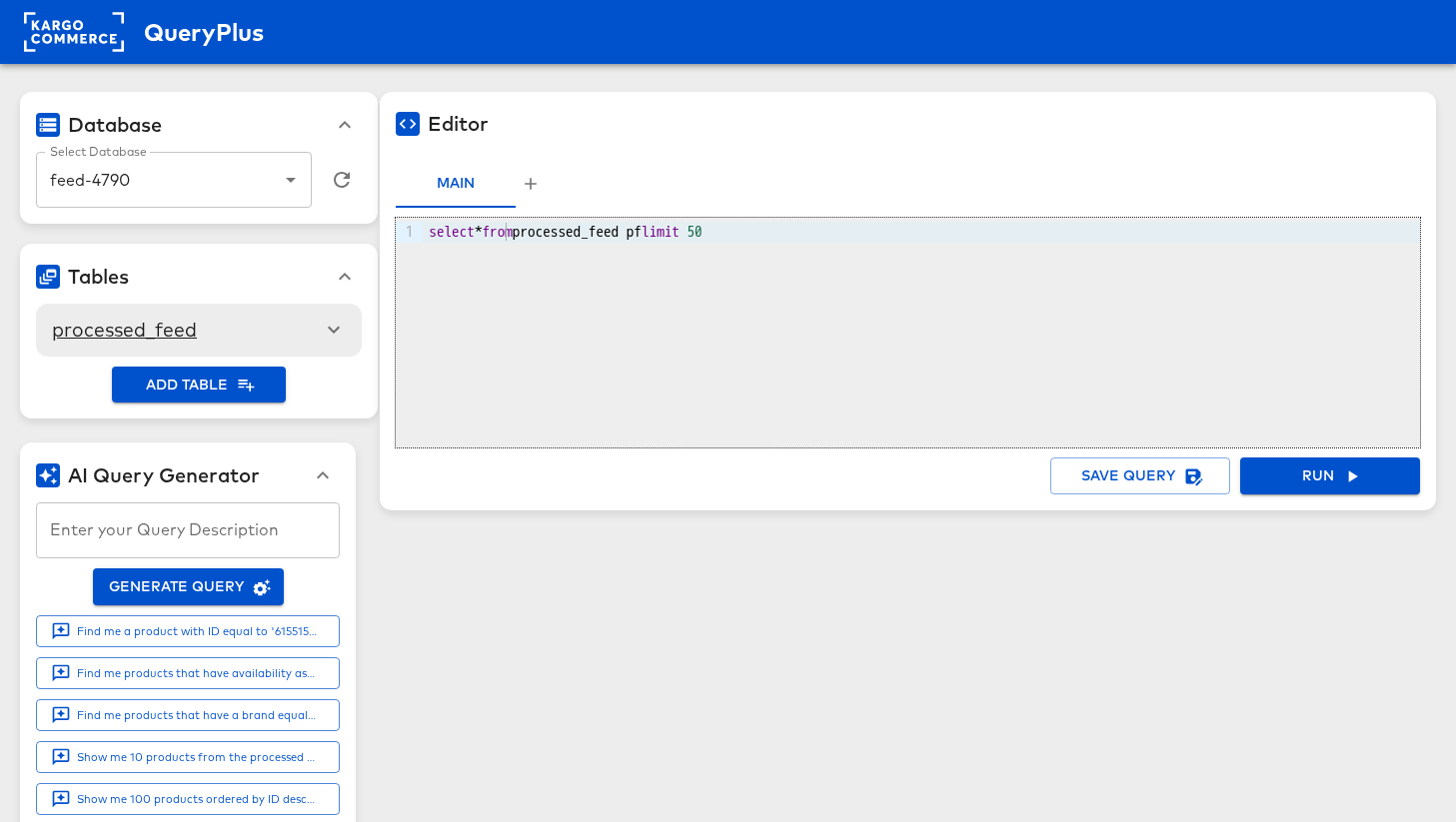 click on "select  *  from  processed_feed pf  limit   50" at bounding box center [921, 232] 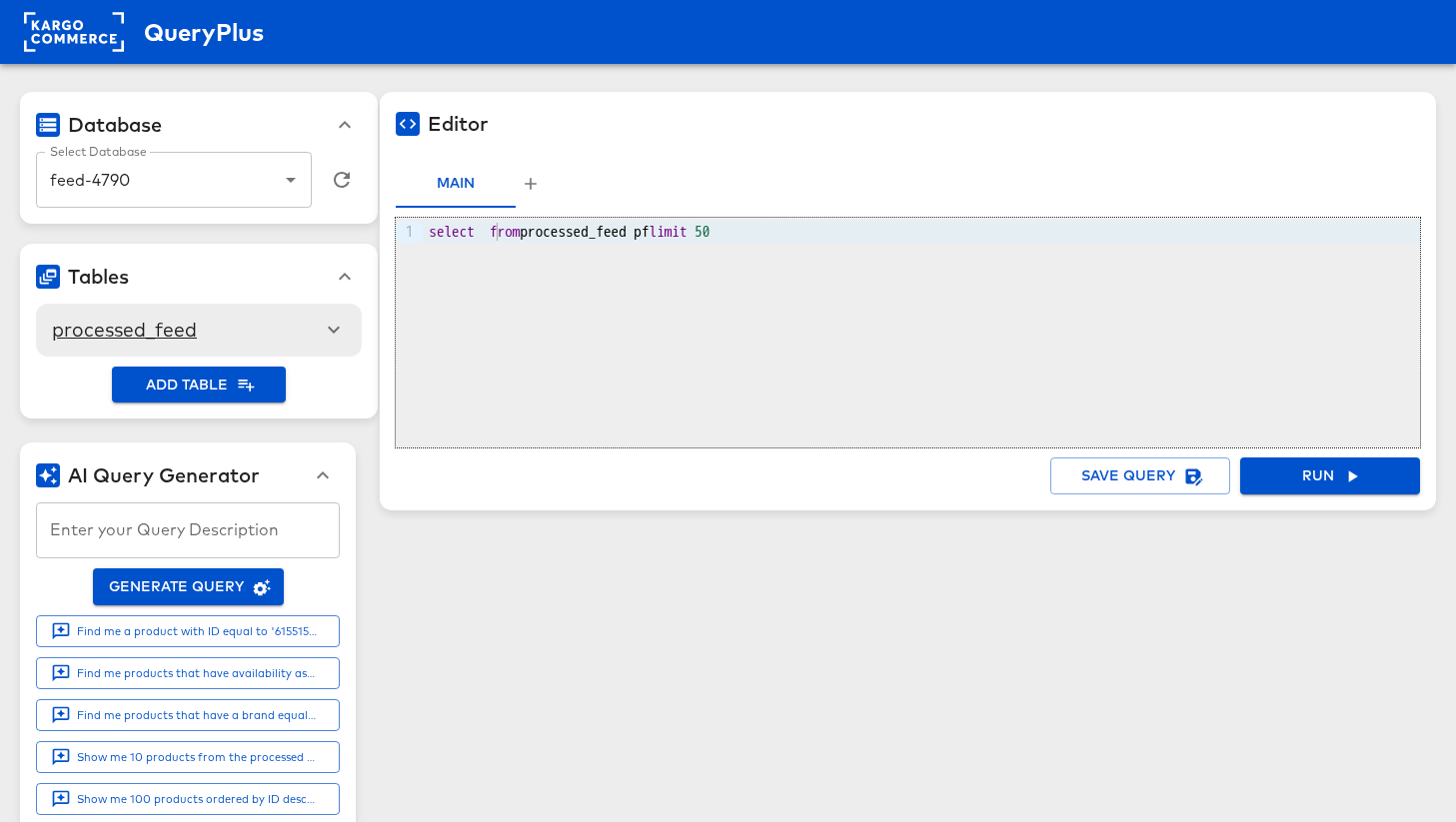 type 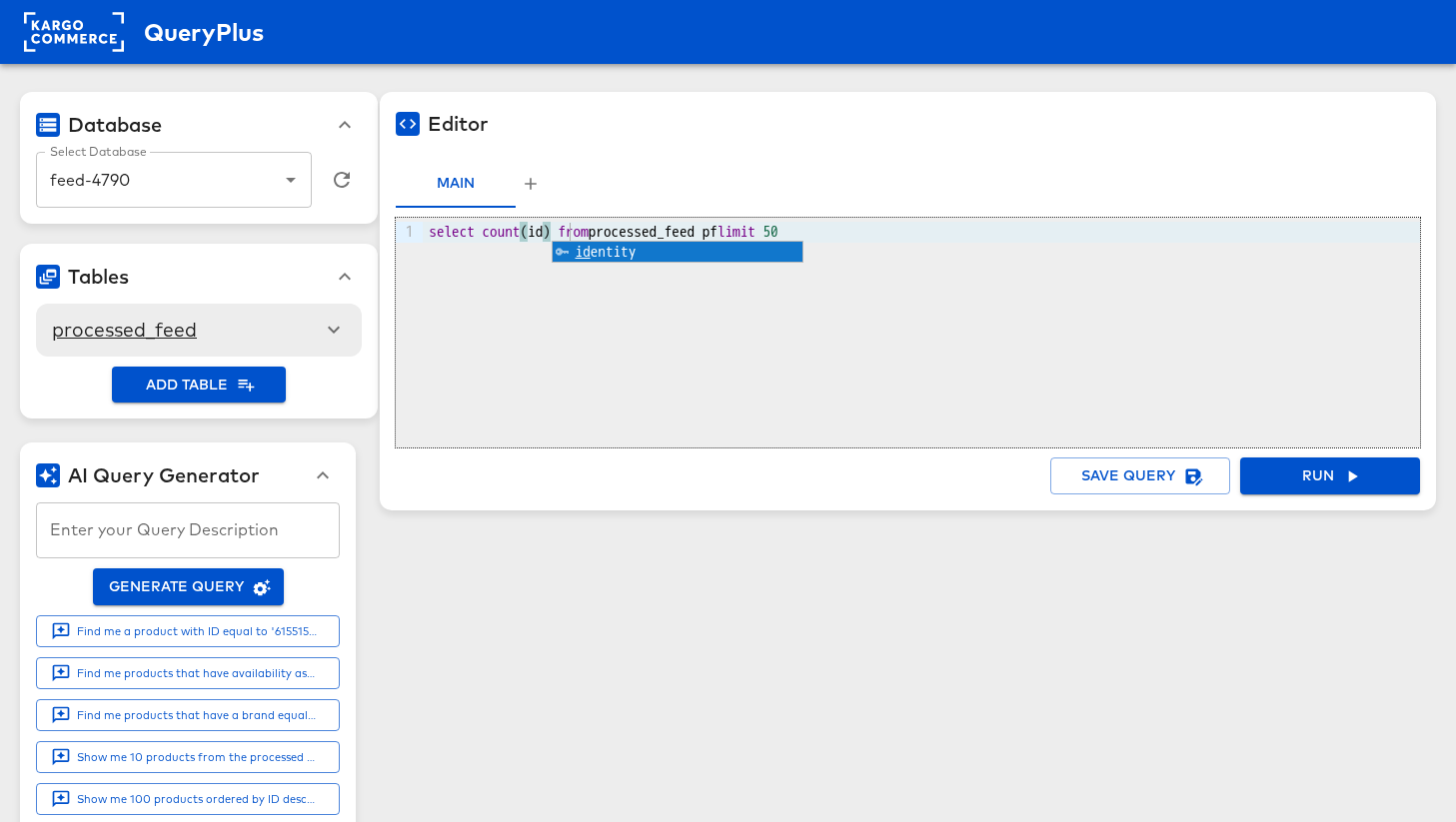 click 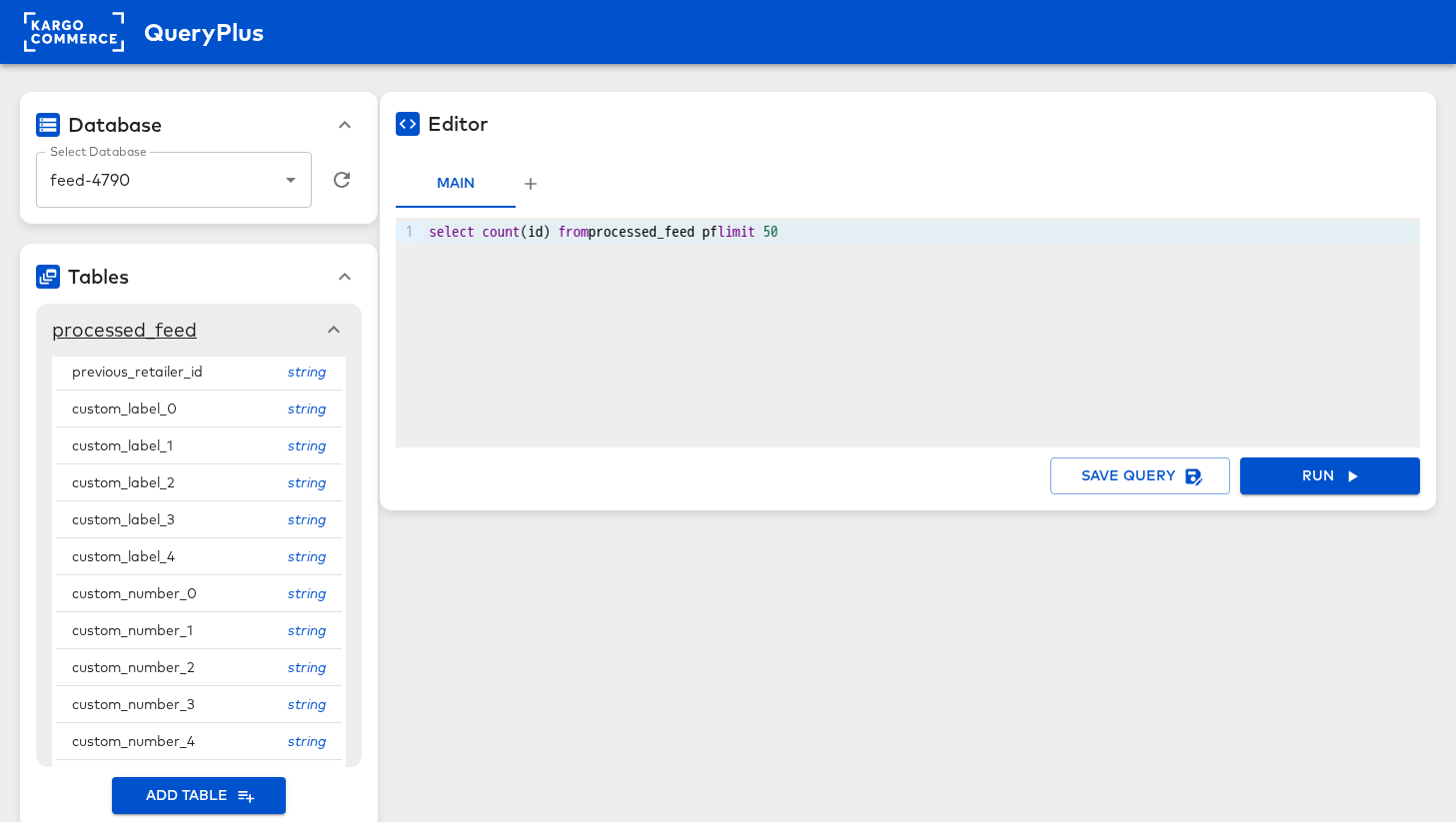 scroll, scrollTop: 1841, scrollLeft: 0, axis: vertical 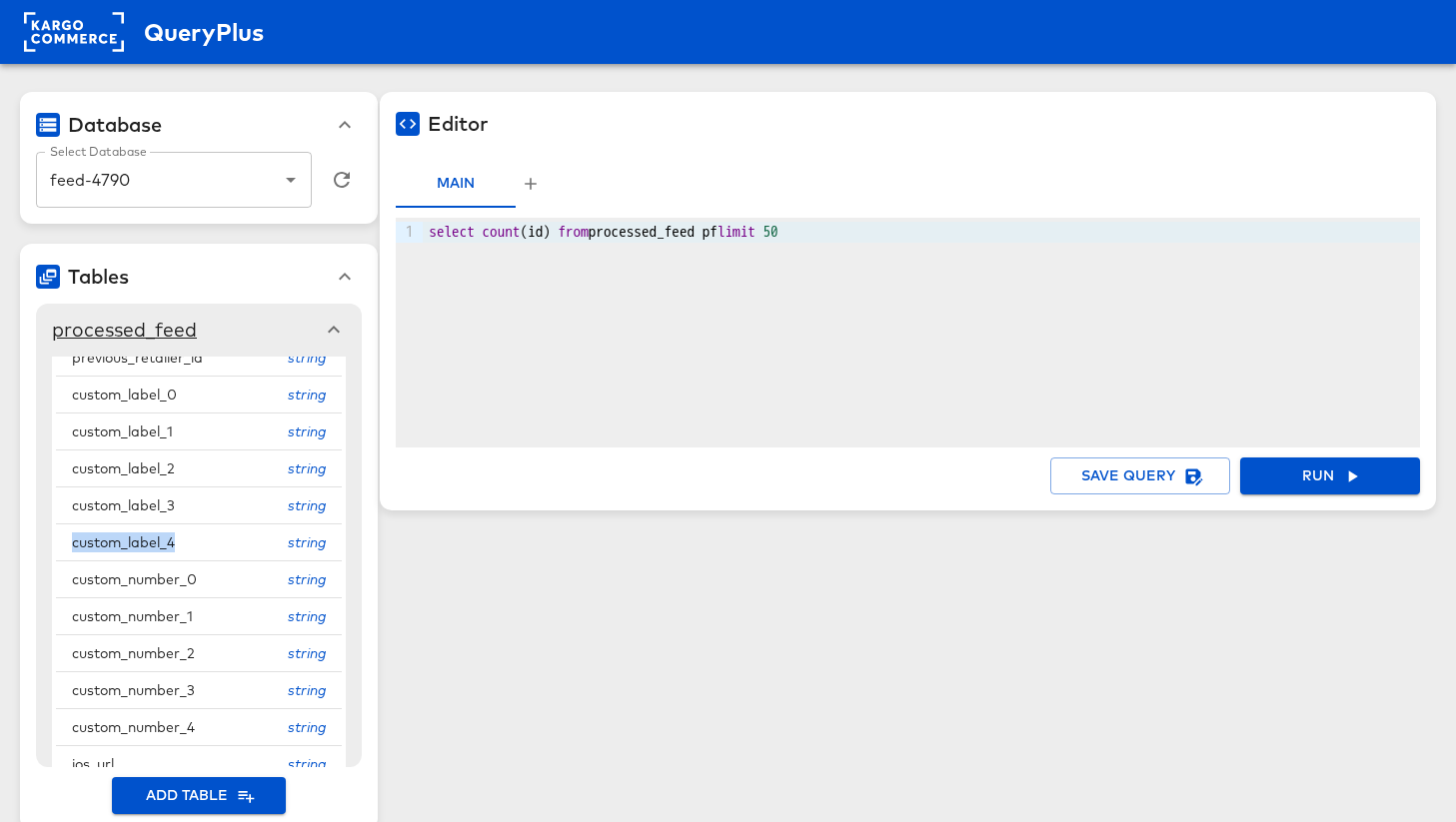 drag, startPoint x: 167, startPoint y: 546, endPoint x: 86, endPoint y: 549, distance: 81.055537 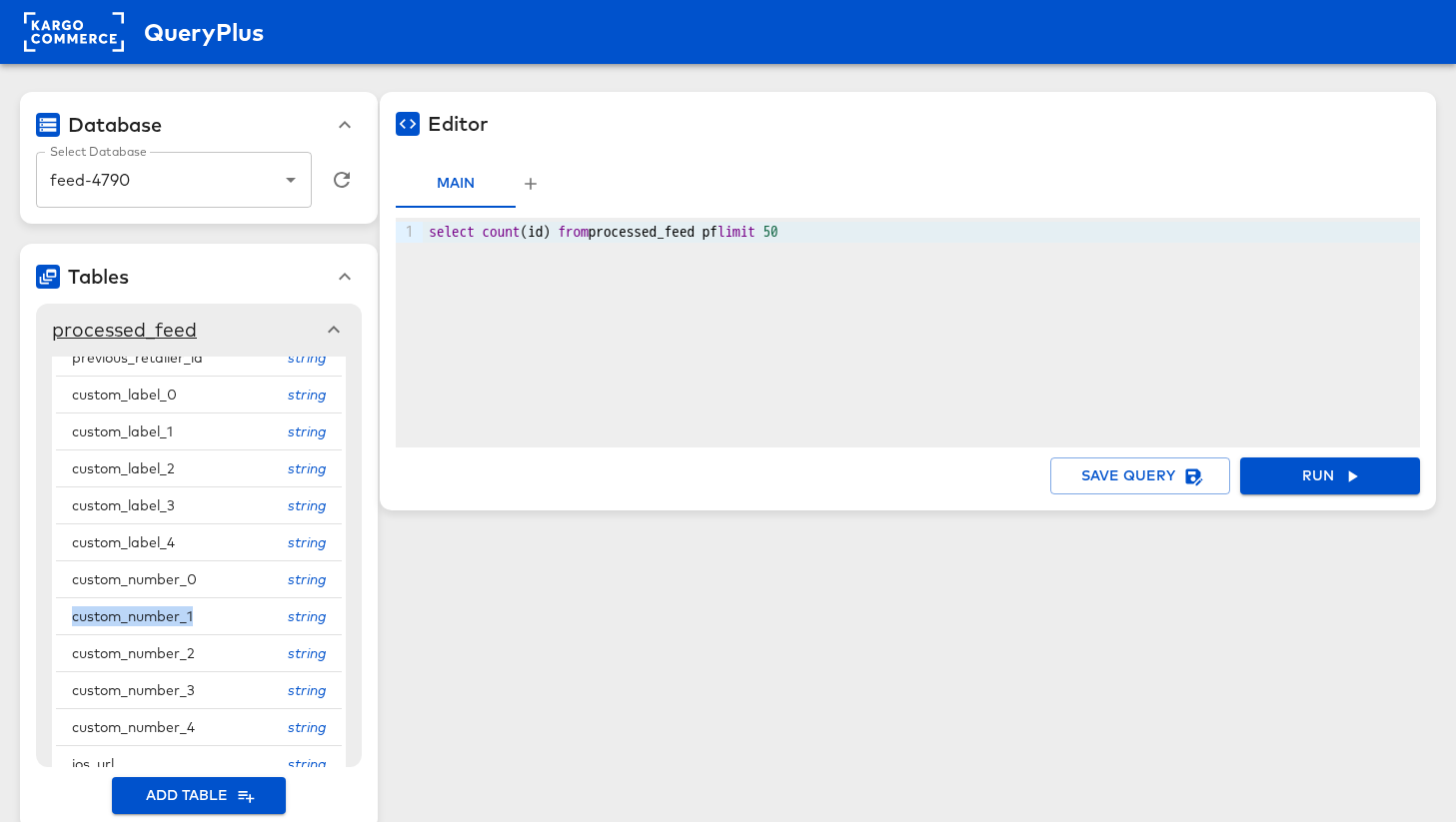 drag, startPoint x: 185, startPoint y: 610, endPoint x: 98, endPoint y: 613, distance: 87.05171 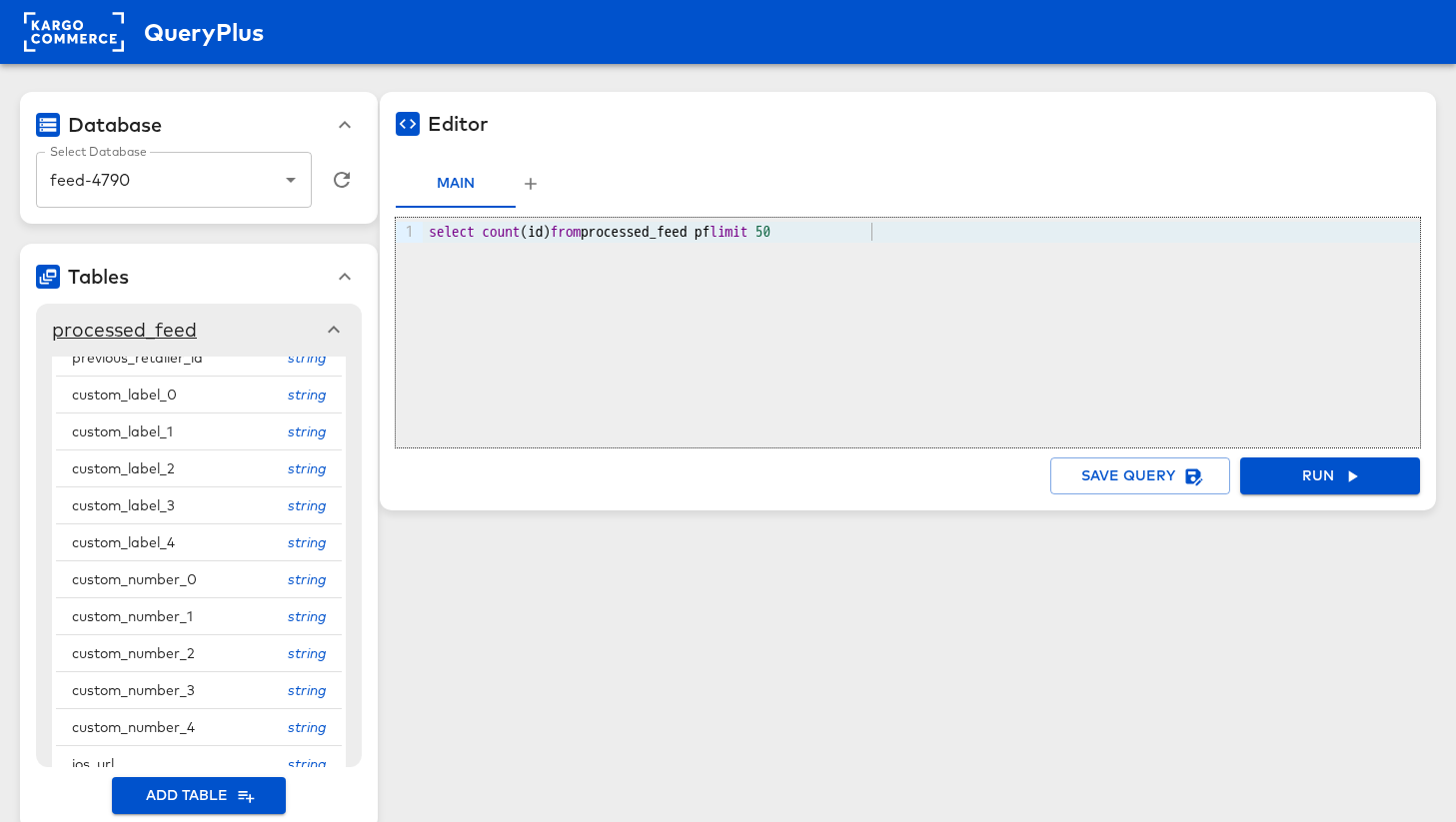 drag, startPoint x: 785, startPoint y: 247, endPoint x: 771, endPoint y: 236, distance: 17.804494 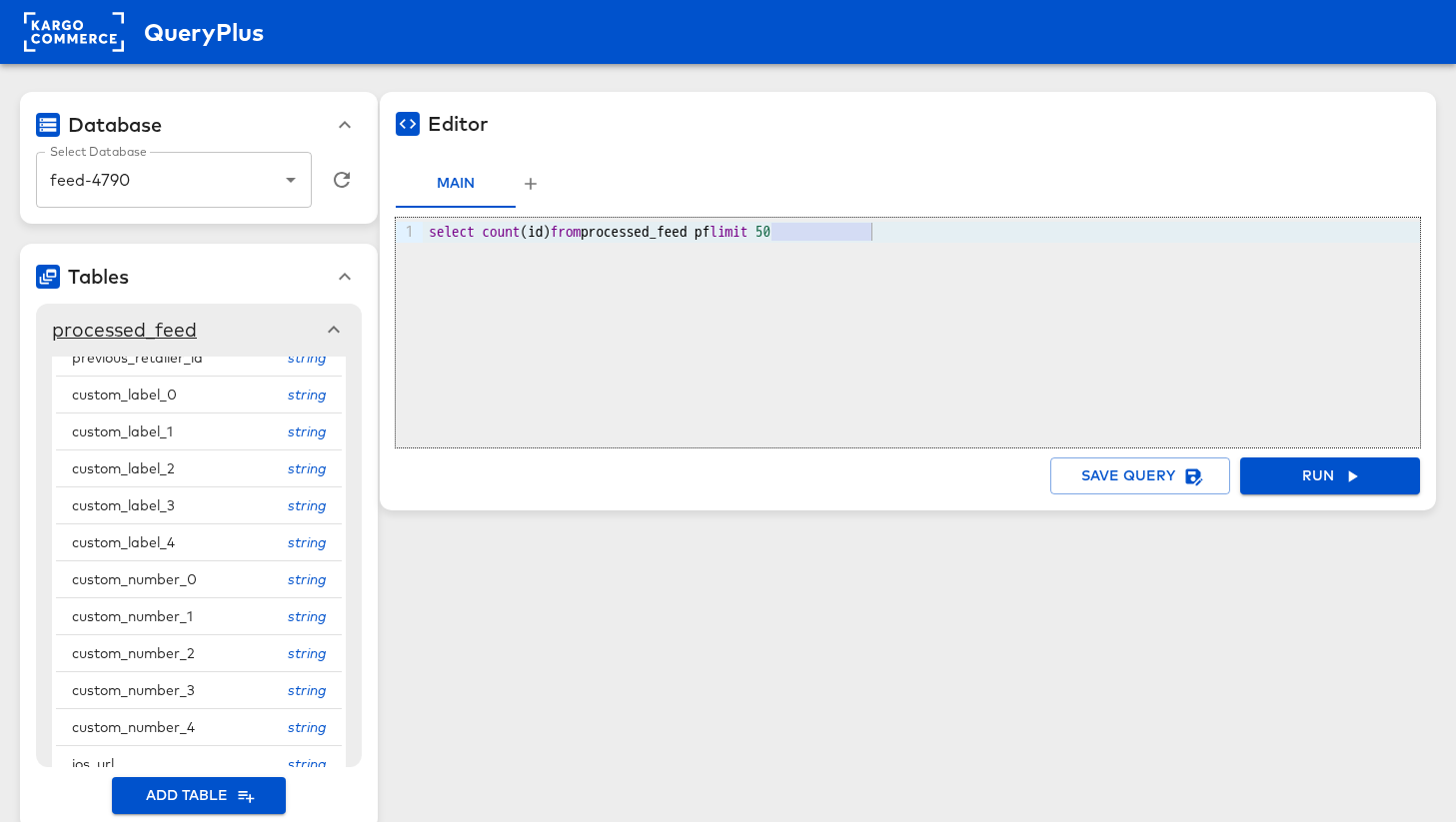 drag, startPoint x: 769, startPoint y: 228, endPoint x: 995, endPoint y: 230, distance: 226.00885 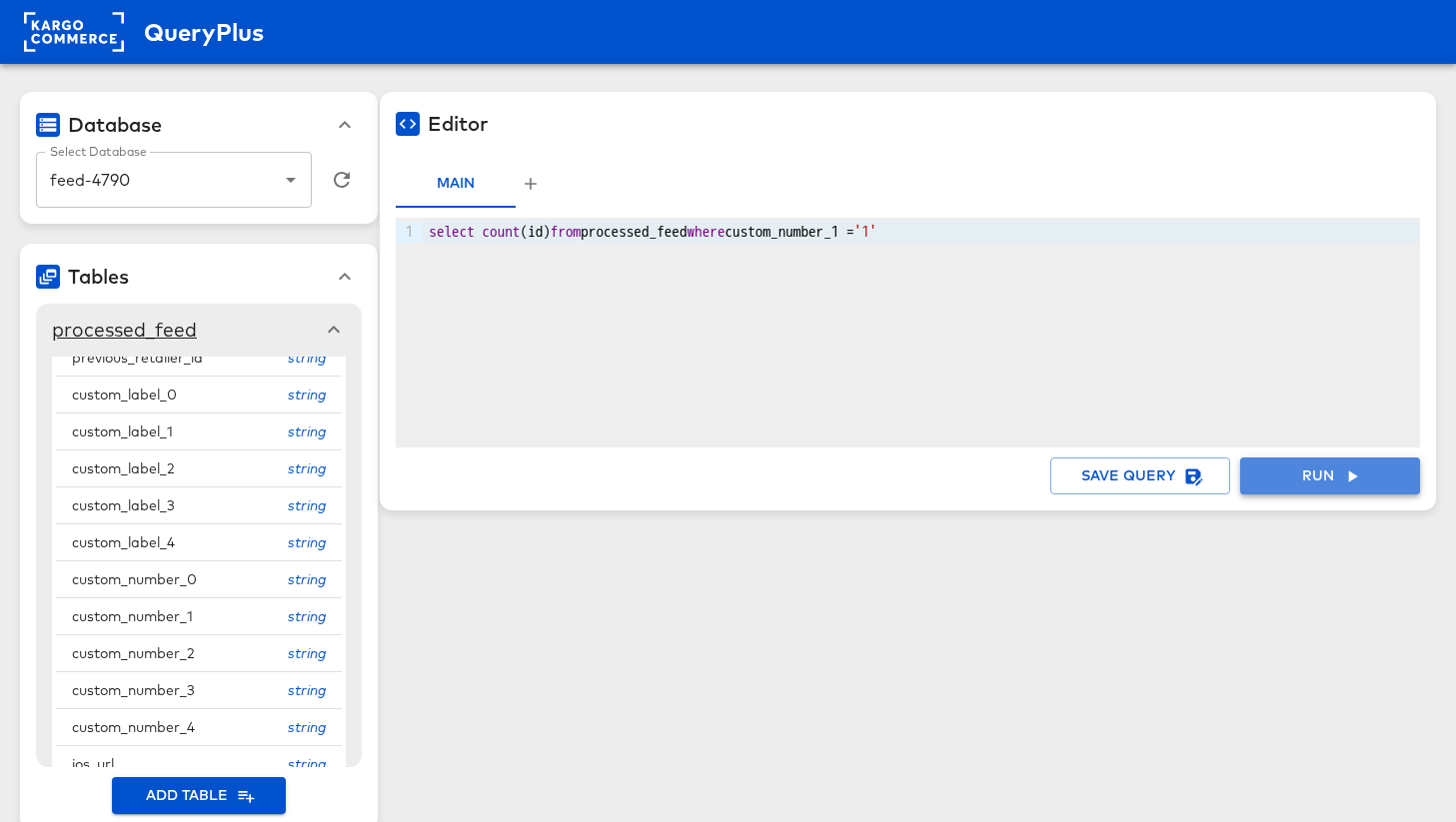 click on "Run" at bounding box center [1330, 475] 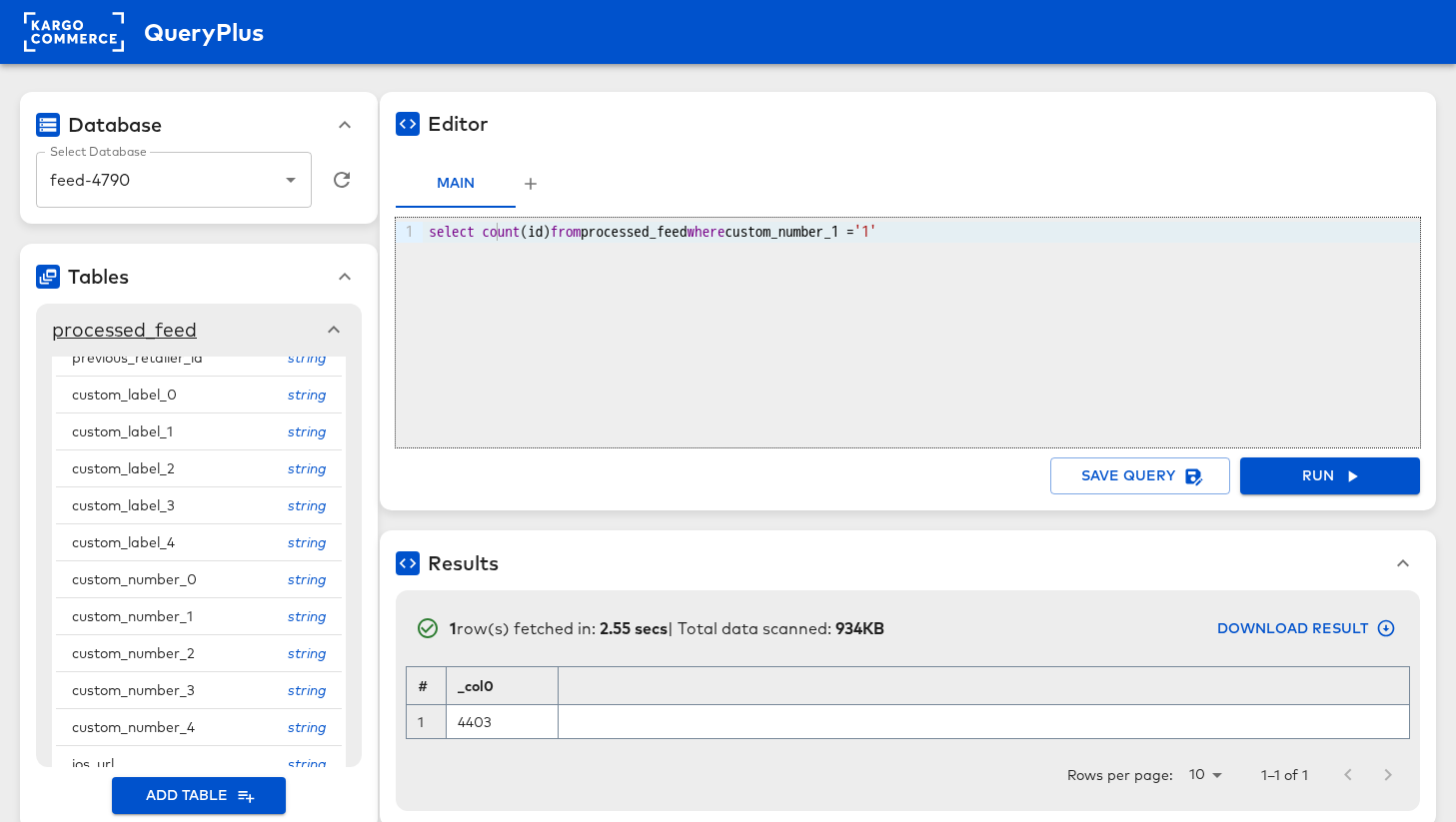 click on "count" at bounding box center (501, 232) 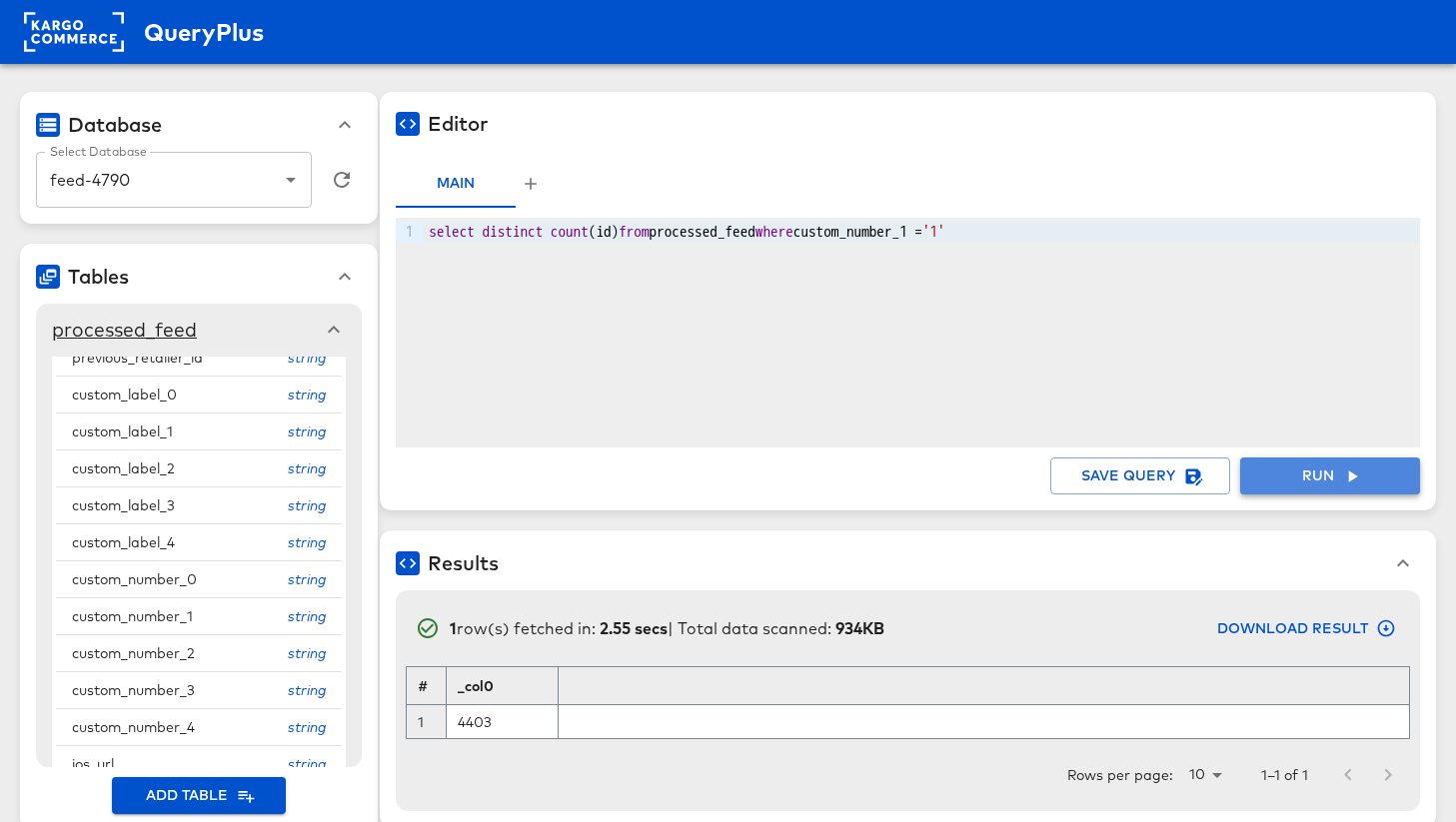 click on "Run" at bounding box center (1330, 475) 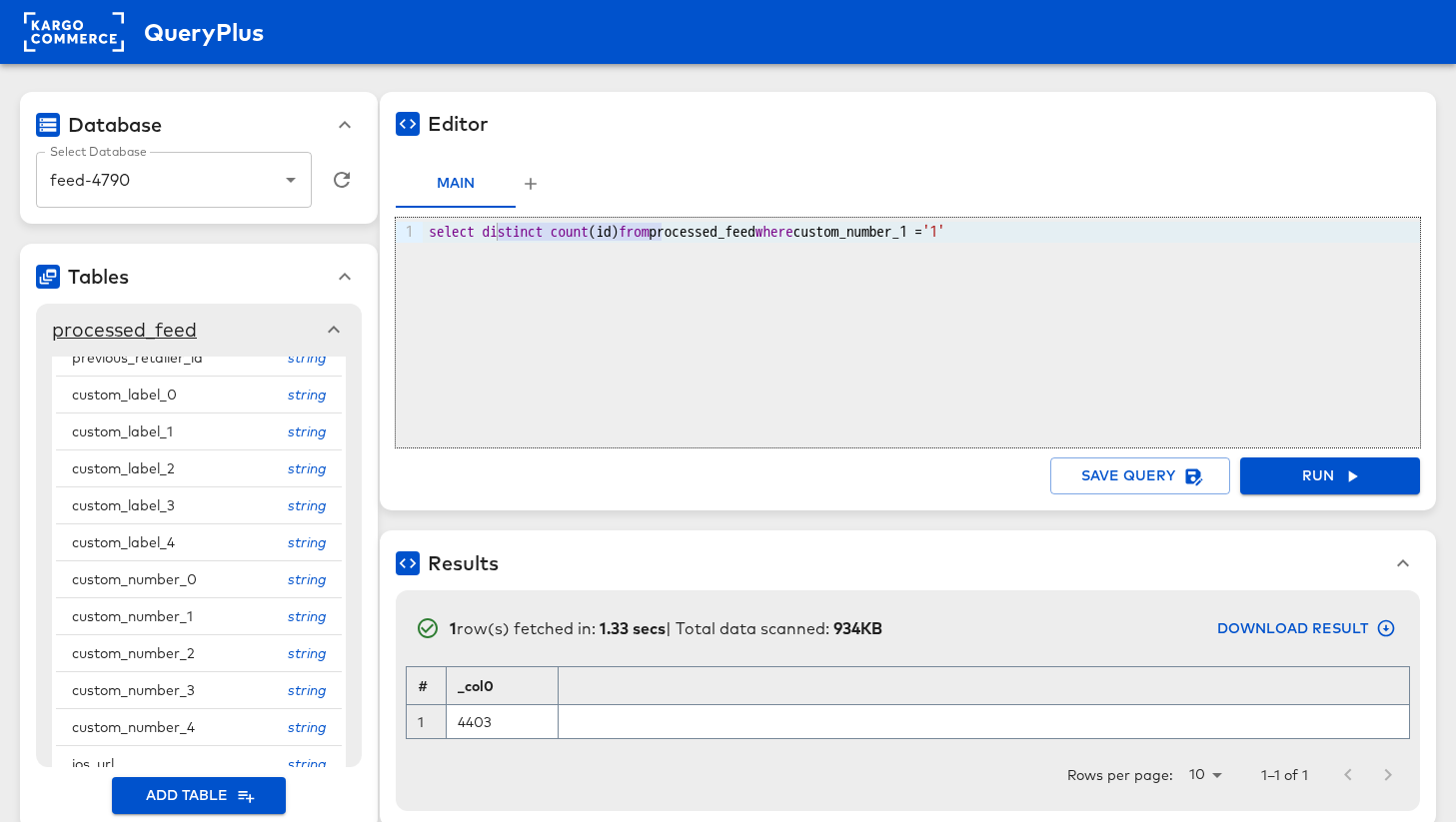 drag, startPoint x: 658, startPoint y: 233, endPoint x: 499, endPoint y: 228, distance: 159.0786 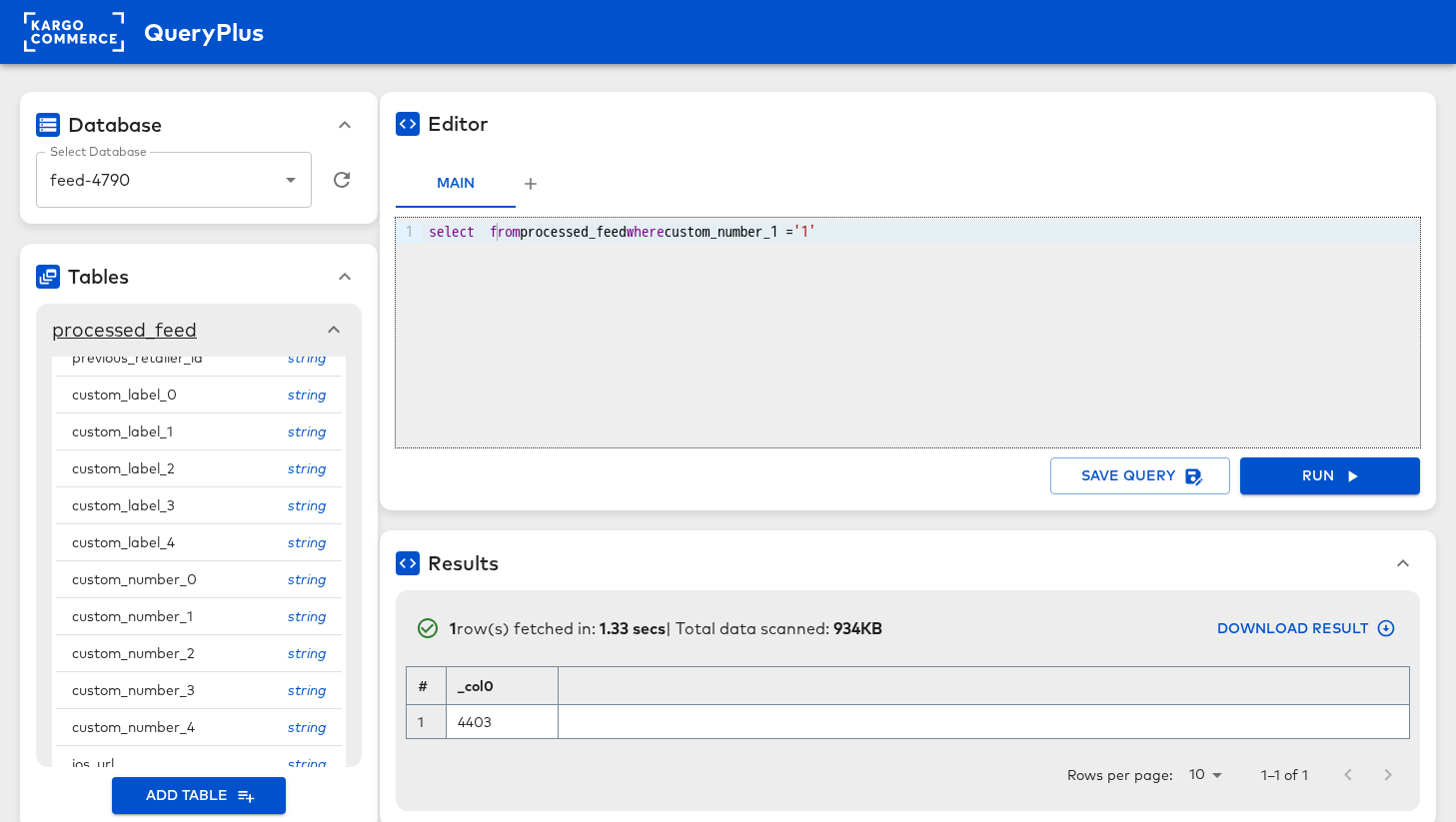 click on "select    from  processed_feed  where  custom_number_1 =  '1'" at bounding box center (921, 232) 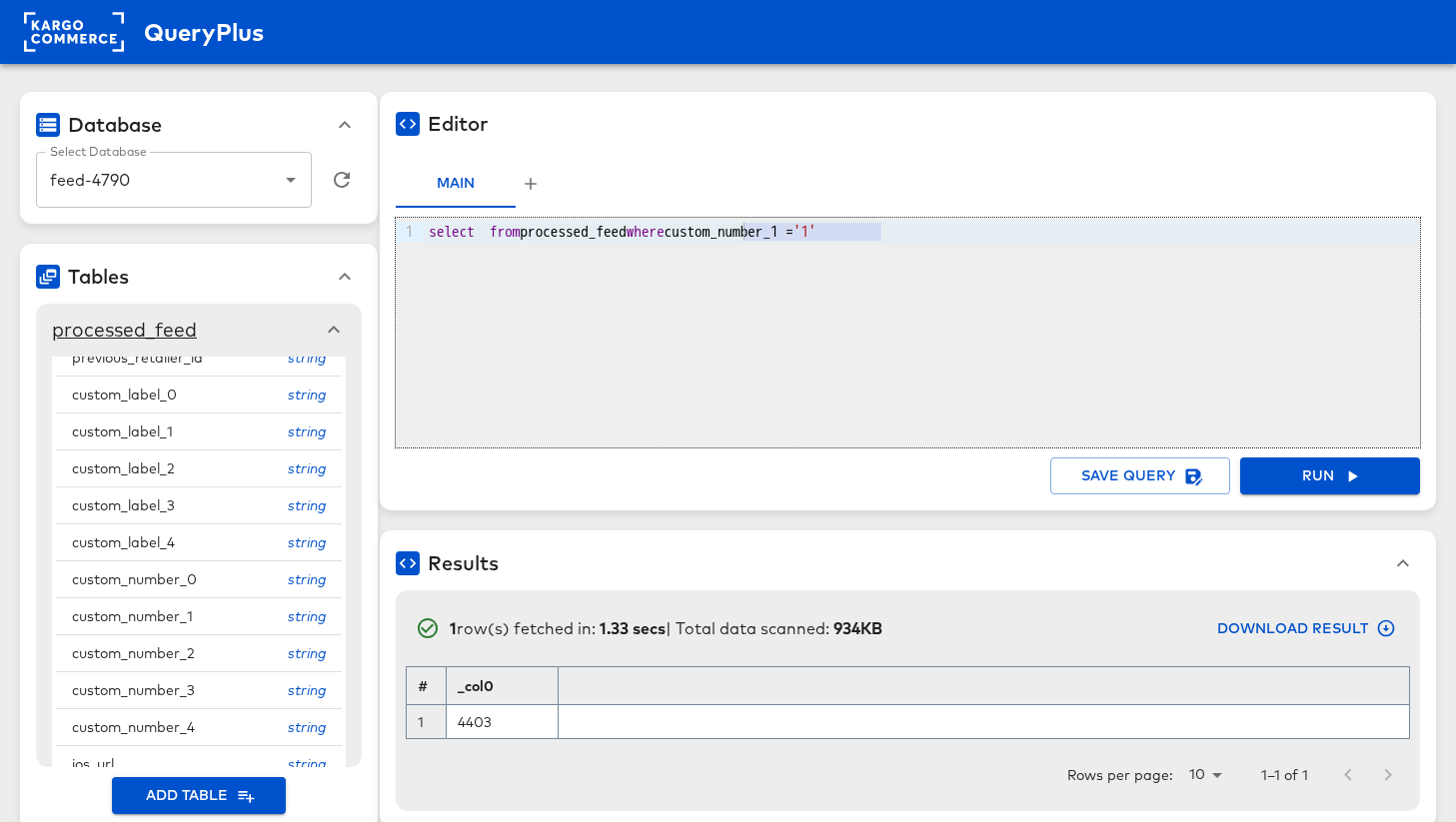 drag, startPoint x: 884, startPoint y: 231, endPoint x: 744, endPoint y: 230, distance: 140.00357 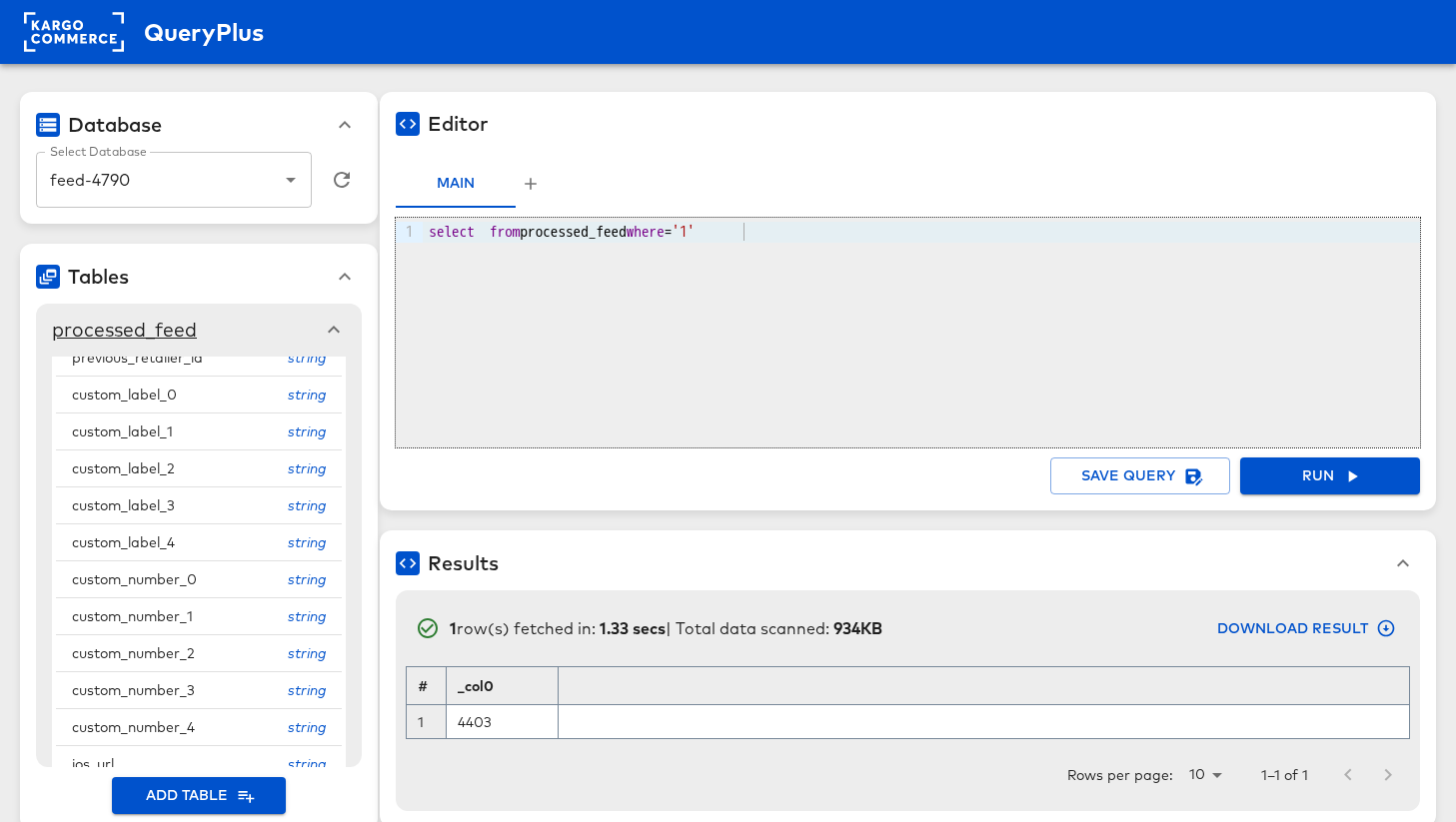 click on "select    from  processed_feed  where   =  '1'" at bounding box center [921, 232] 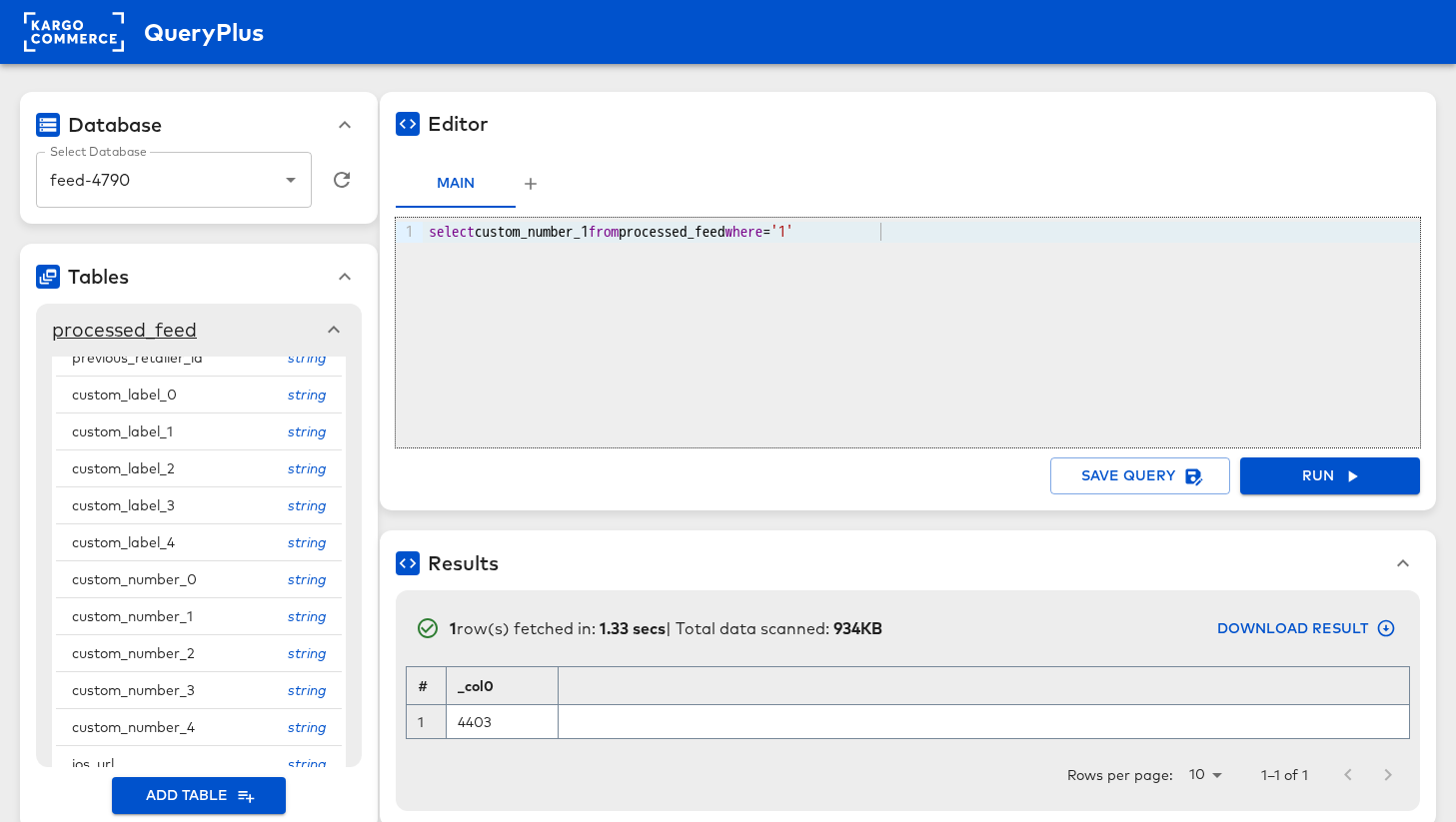 drag, startPoint x: 884, startPoint y: 234, endPoint x: 763, endPoint y: 290, distance: 133.33042 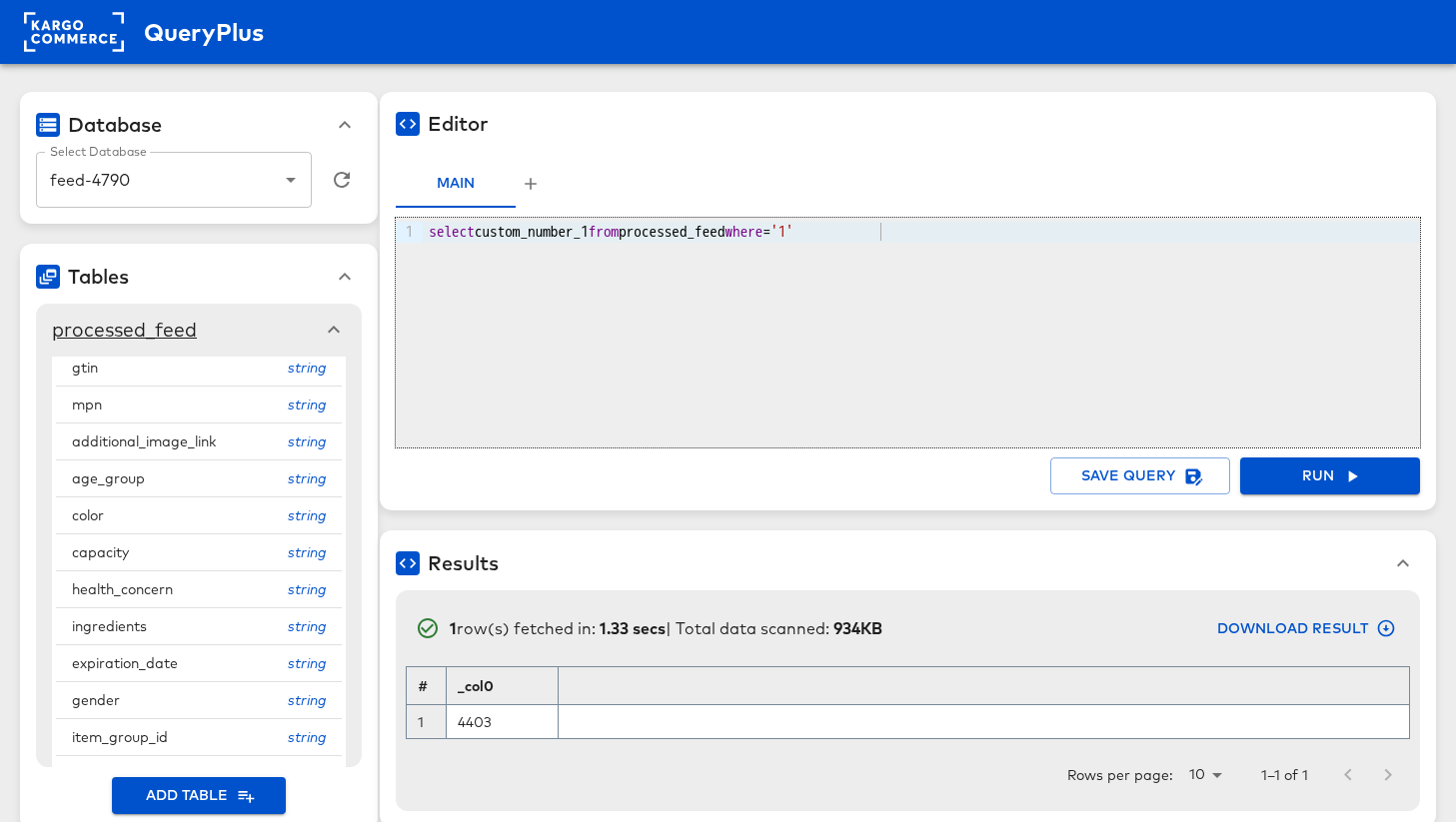 scroll, scrollTop: 388, scrollLeft: 0, axis: vertical 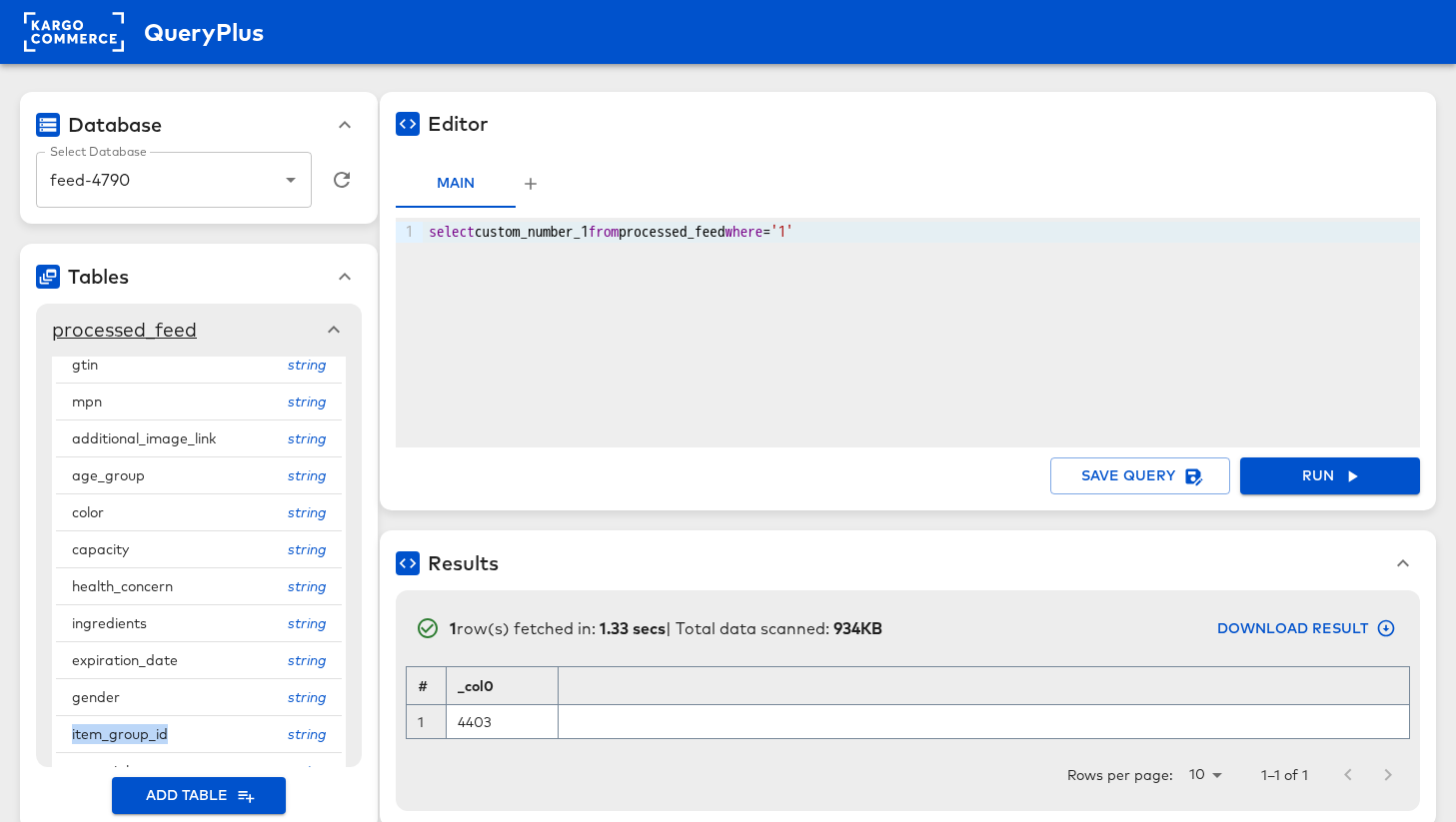 drag, startPoint x: 167, startPoint y: 736, endPoint x: 69, endPoint y: 733, distance: 98.045908 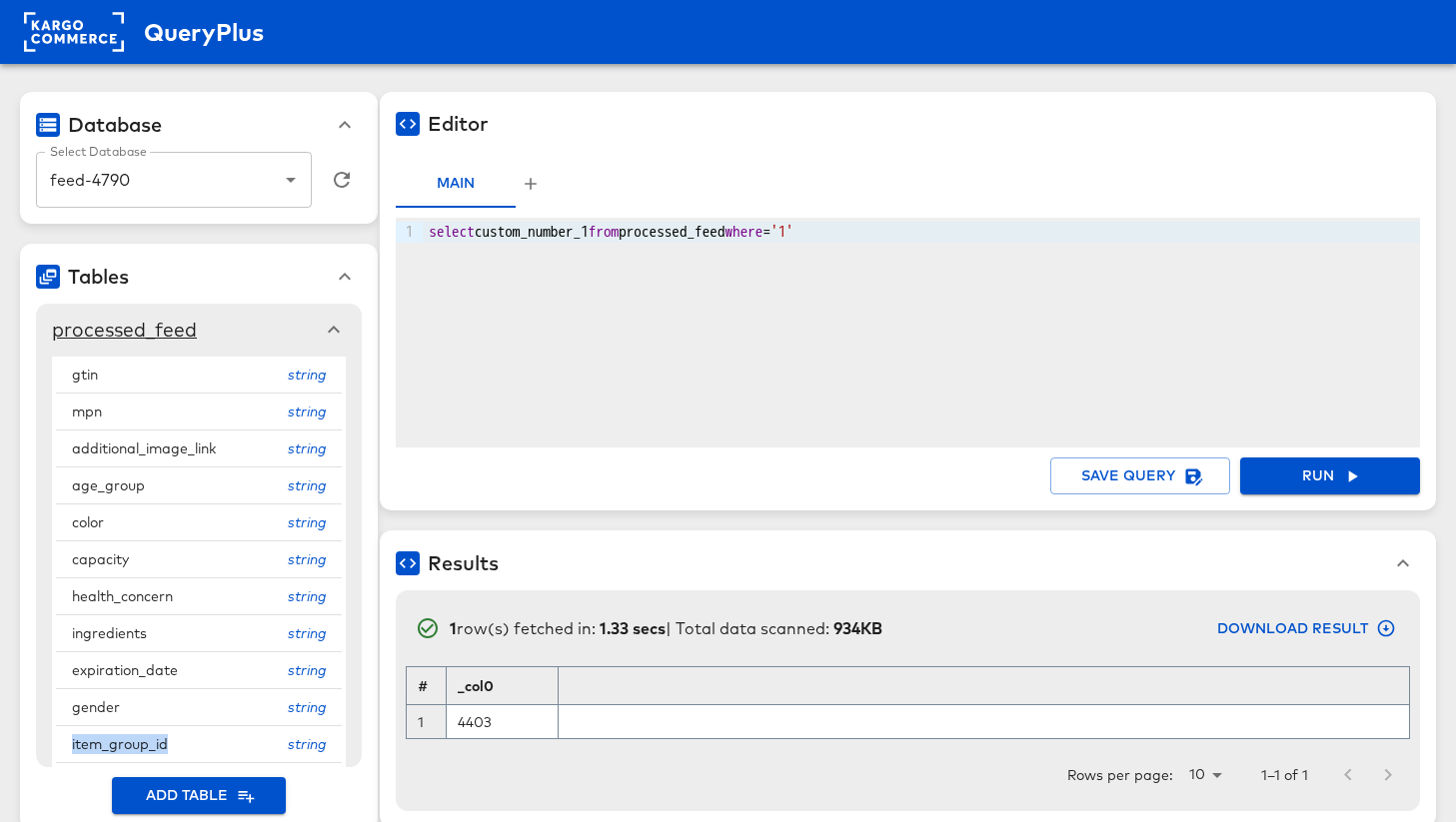 copy on "item_group_id" 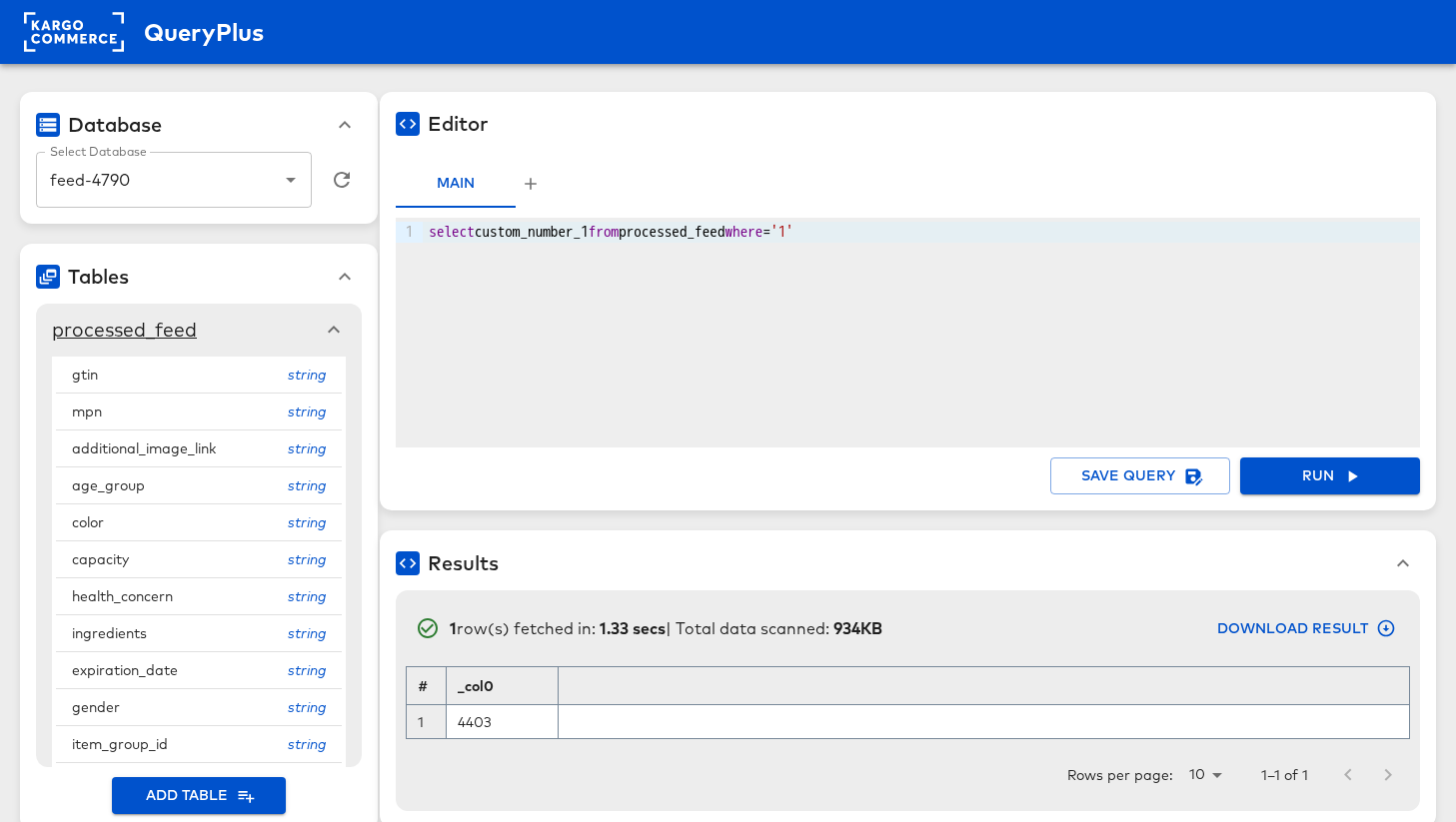 click on "select  custom_number_1  from  processed_feed  where   =  '1'" at bounding box center (921, 232) 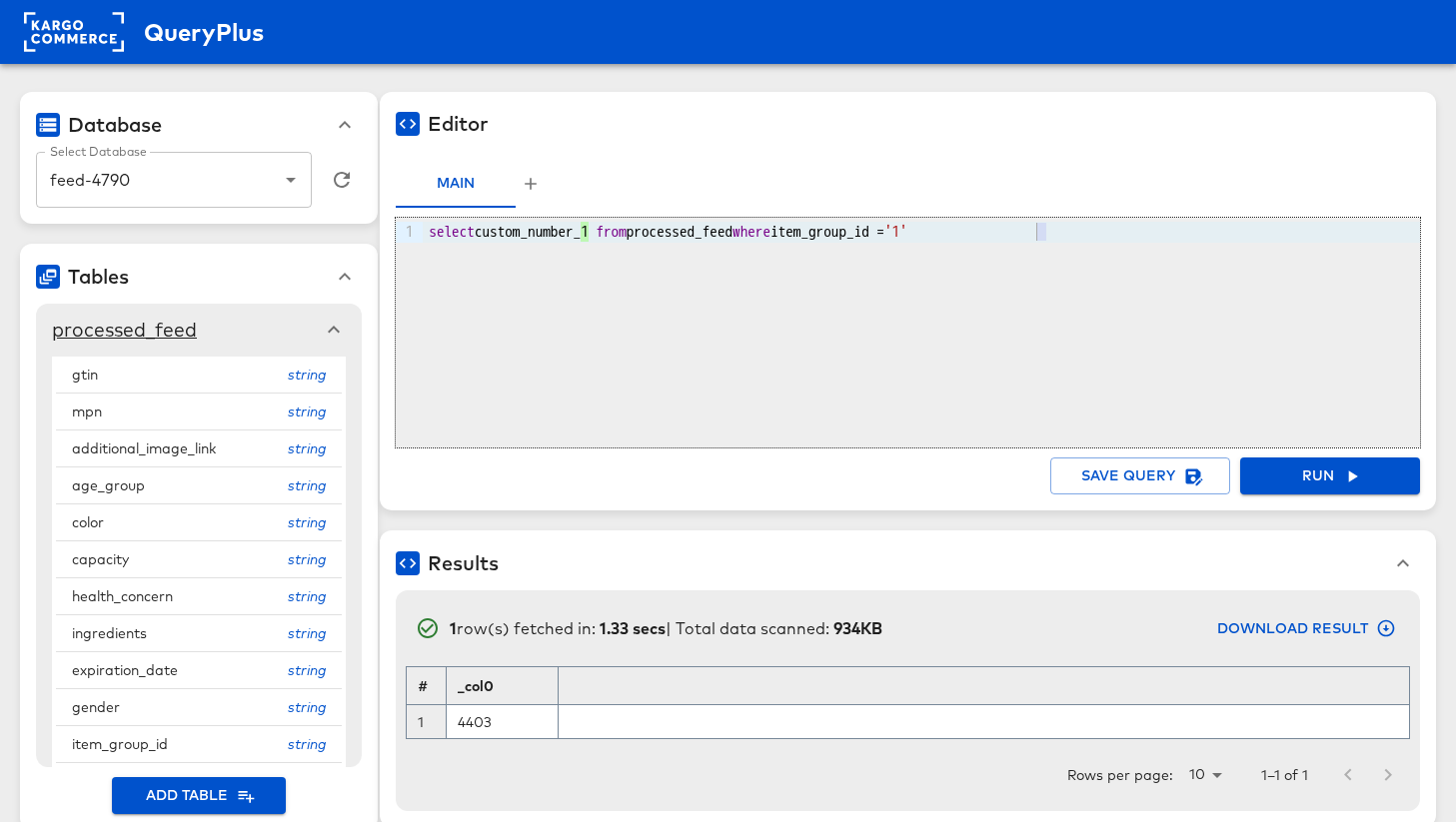 drag, startPoint x: 1045, startPoint y: 228, endPoint x: 1059, endPoint y: 228, distance: 14 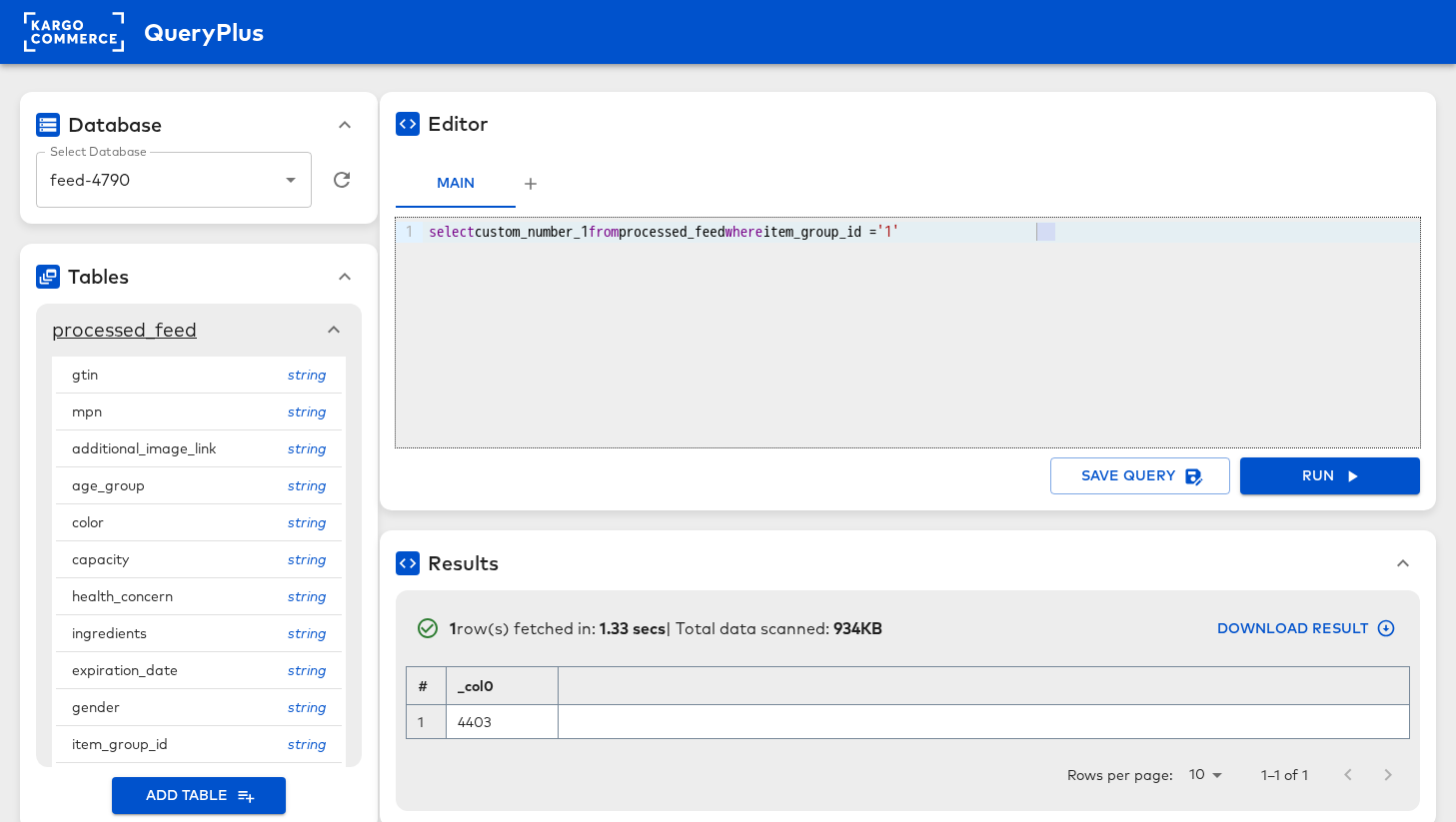 drag, startPoint x: 1060, startPoint y: 228, endPoint x: 1039, endPoint y: 230, distance: 21.095023 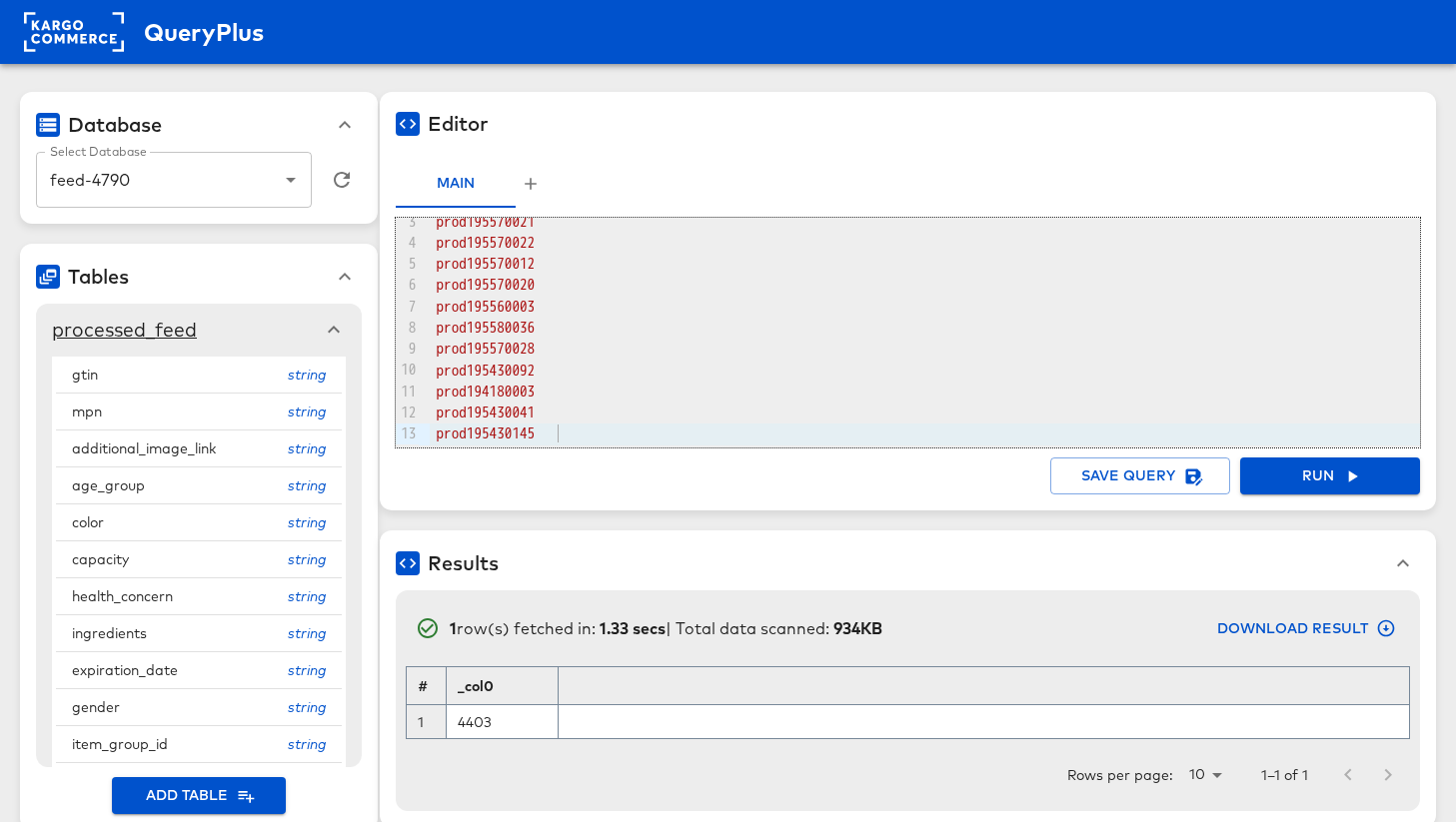 scroll, scrollTop: 0, scrollLeft: 0, axis: both 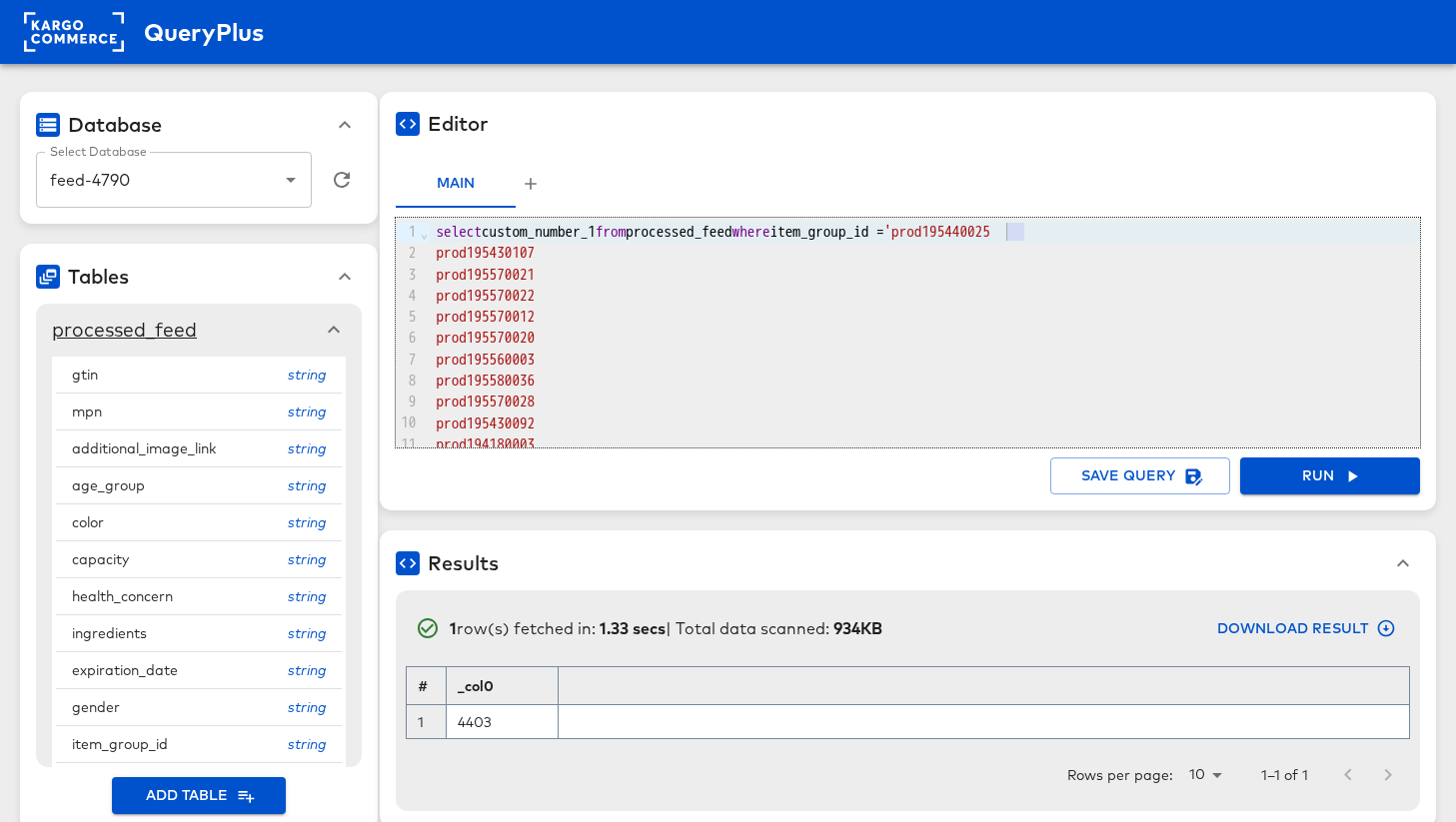 drag, startPoint x: 1027, startPoint y: 229, endPoint x: 1012, endPoint y: 228, distance: 15.033296 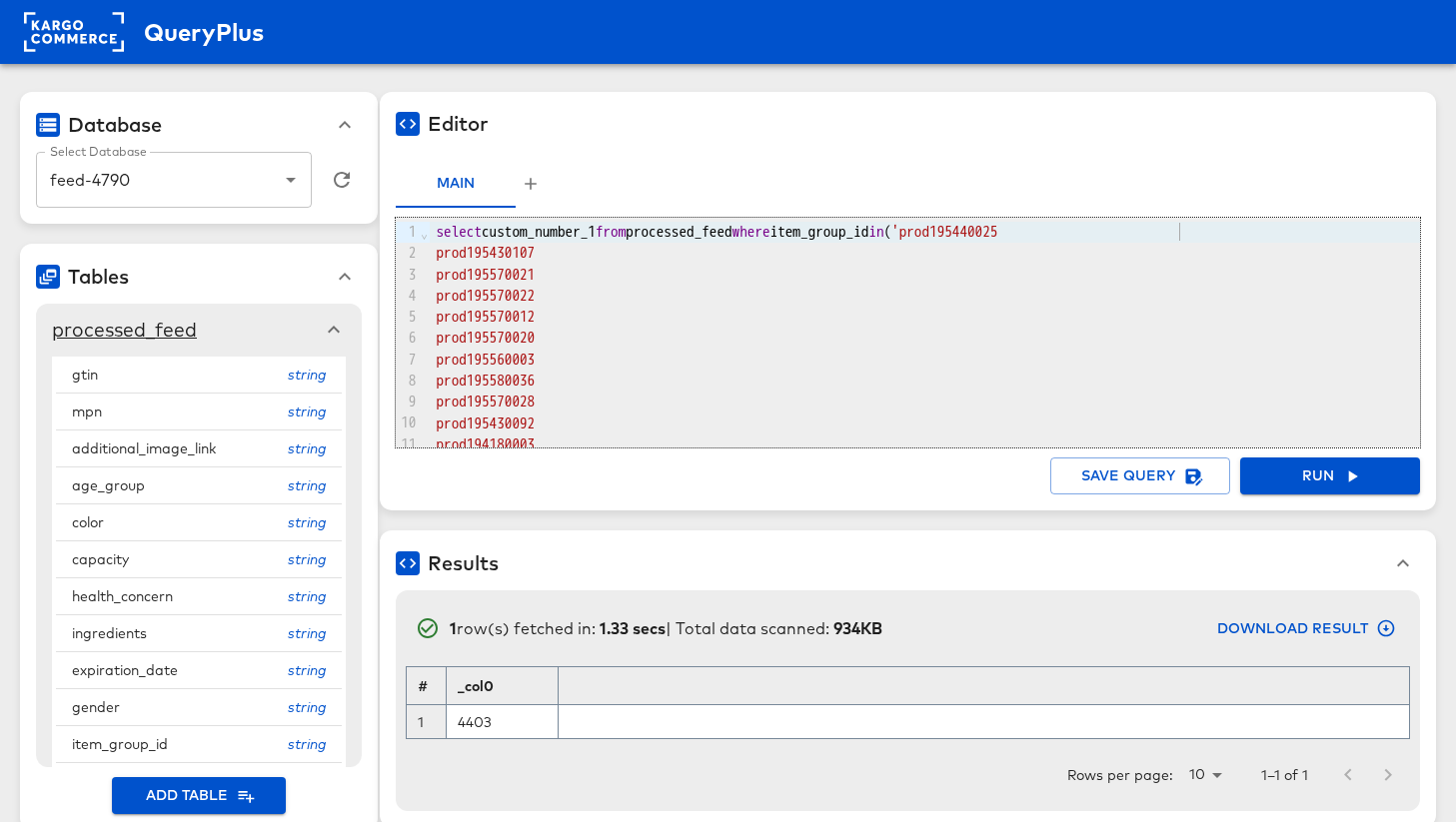 click on "select  custom_number_1  from  processed_feed  where  item_group_id  in  ( 'prod195440025" at bounding box center (924, 232) 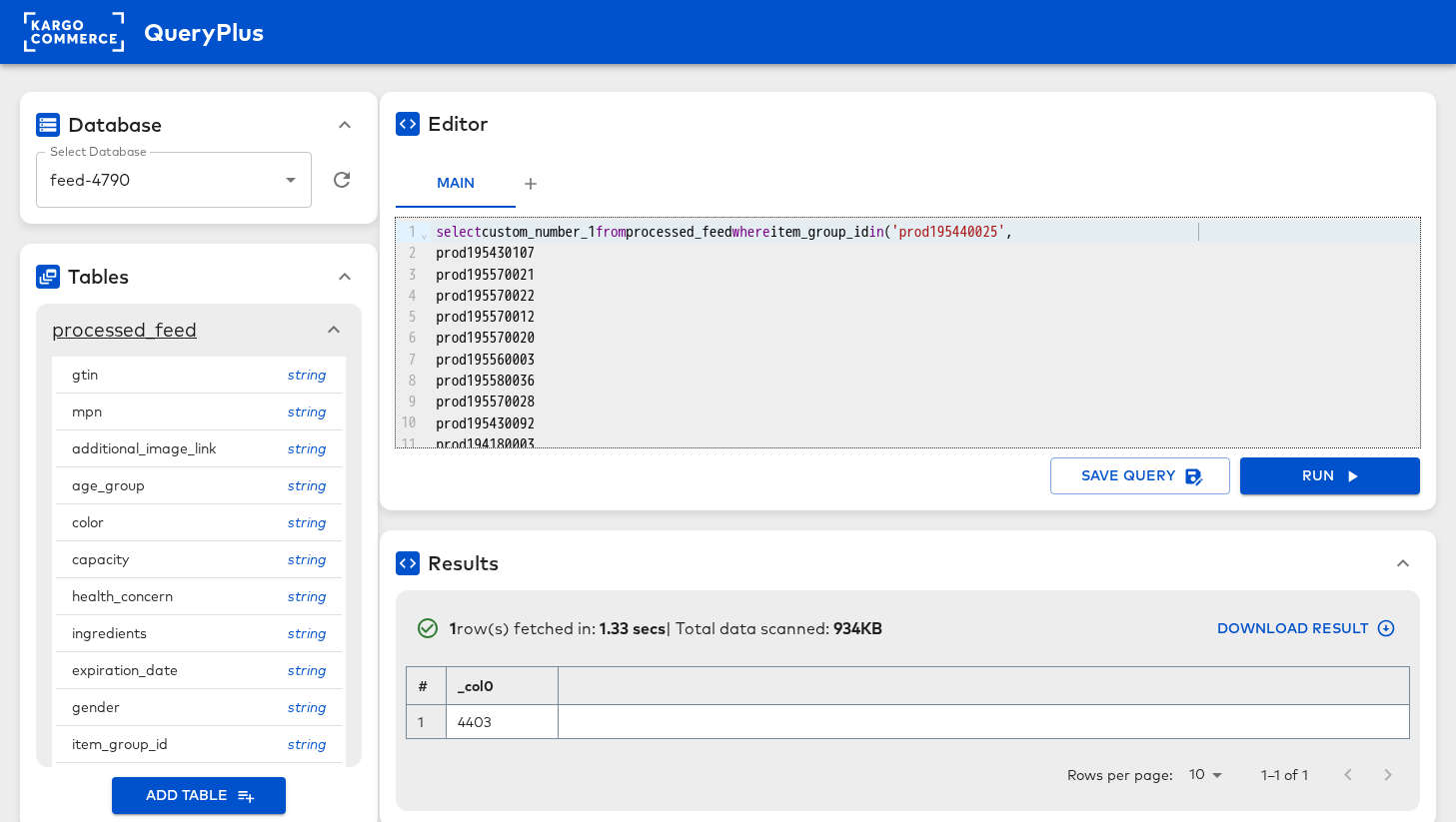 click on "prod195430107" at bounding box center [924, 253] 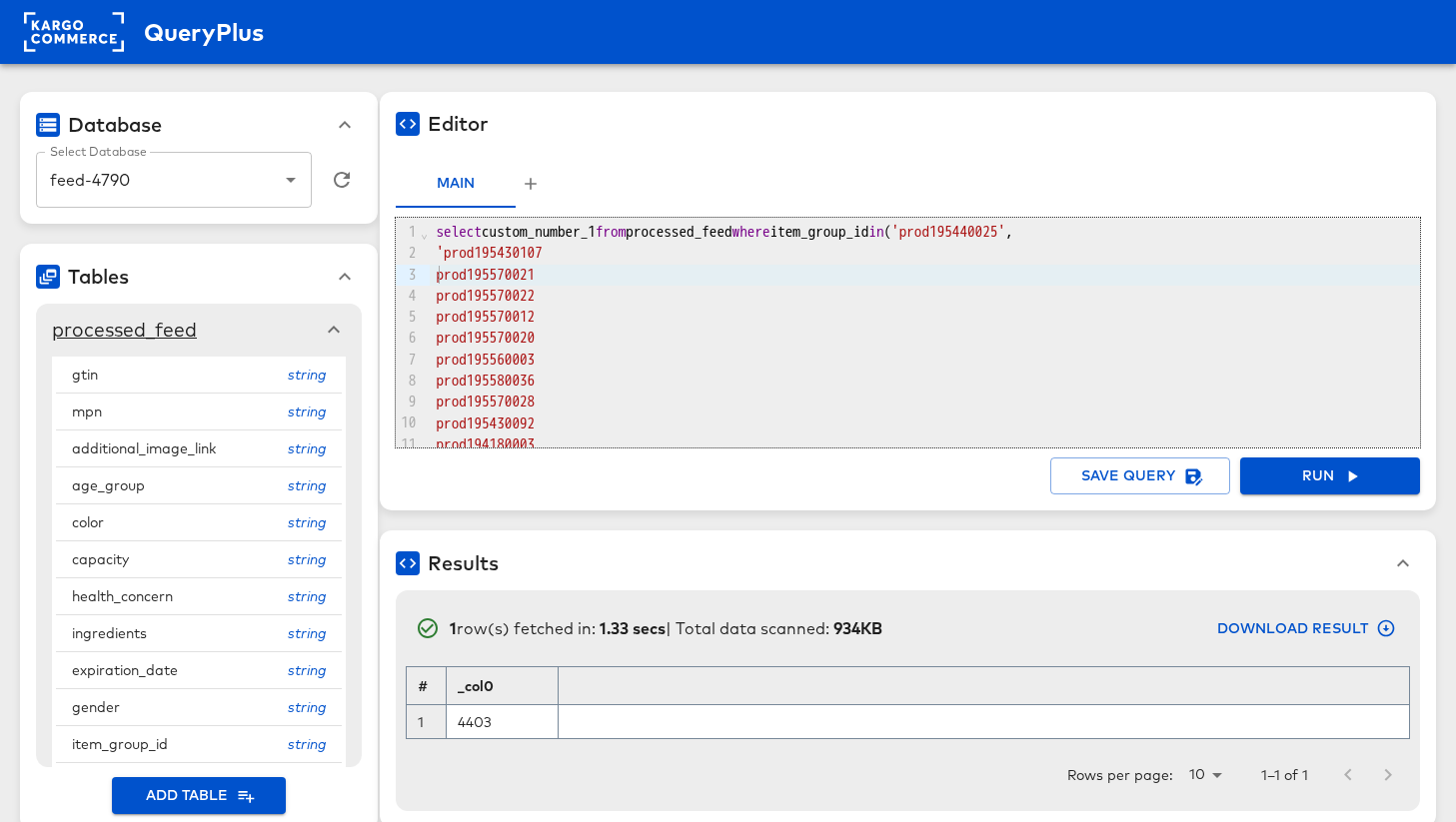 drag, startPoint x: 434, startPoint y: 268, endPoint x: 439, endPoint y: 280, distance: 13 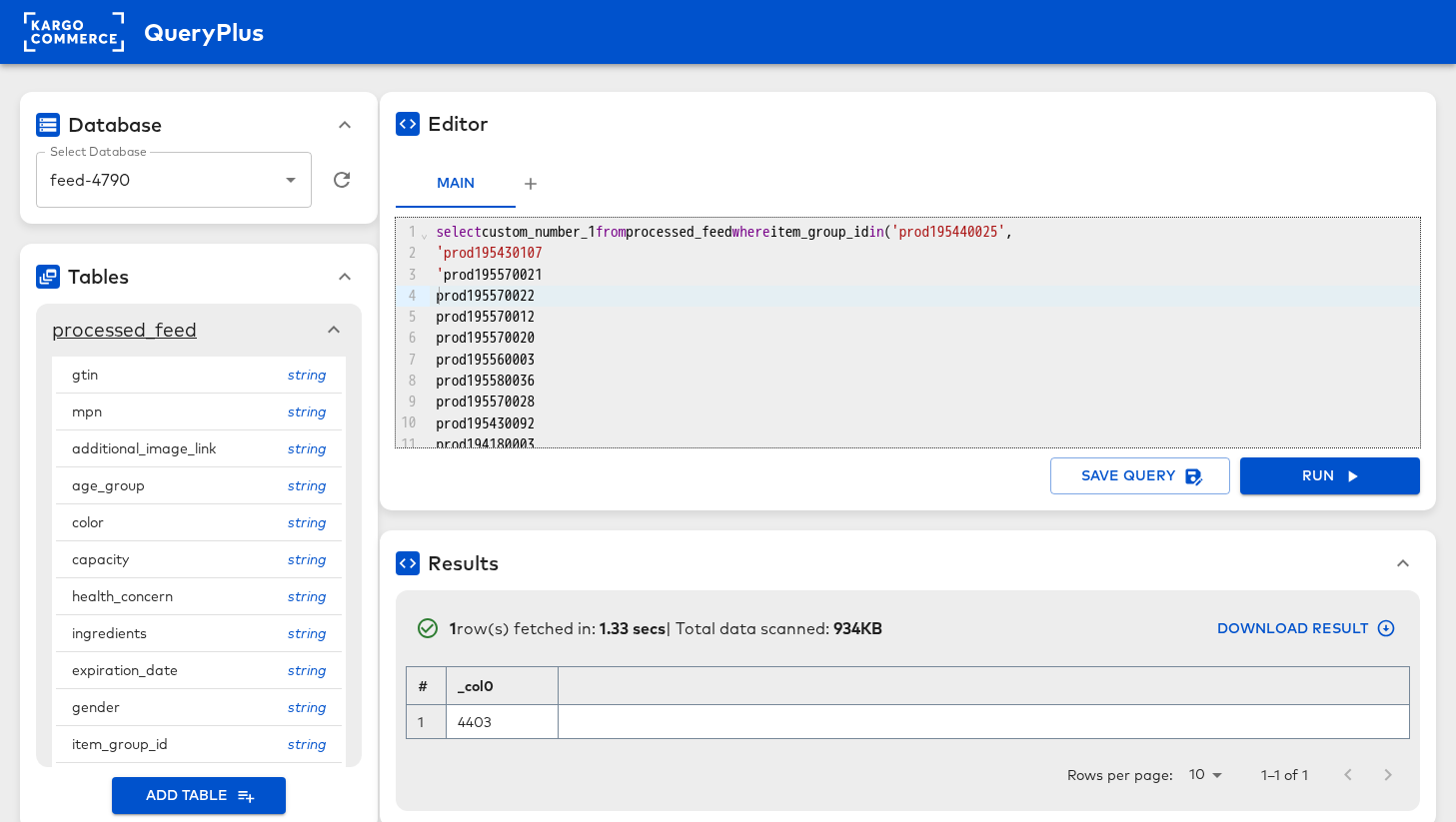drag, startPoint x: 439, startPoint y: 288, endPoint x: 440, endPoint y: 305, distance: 17.029386 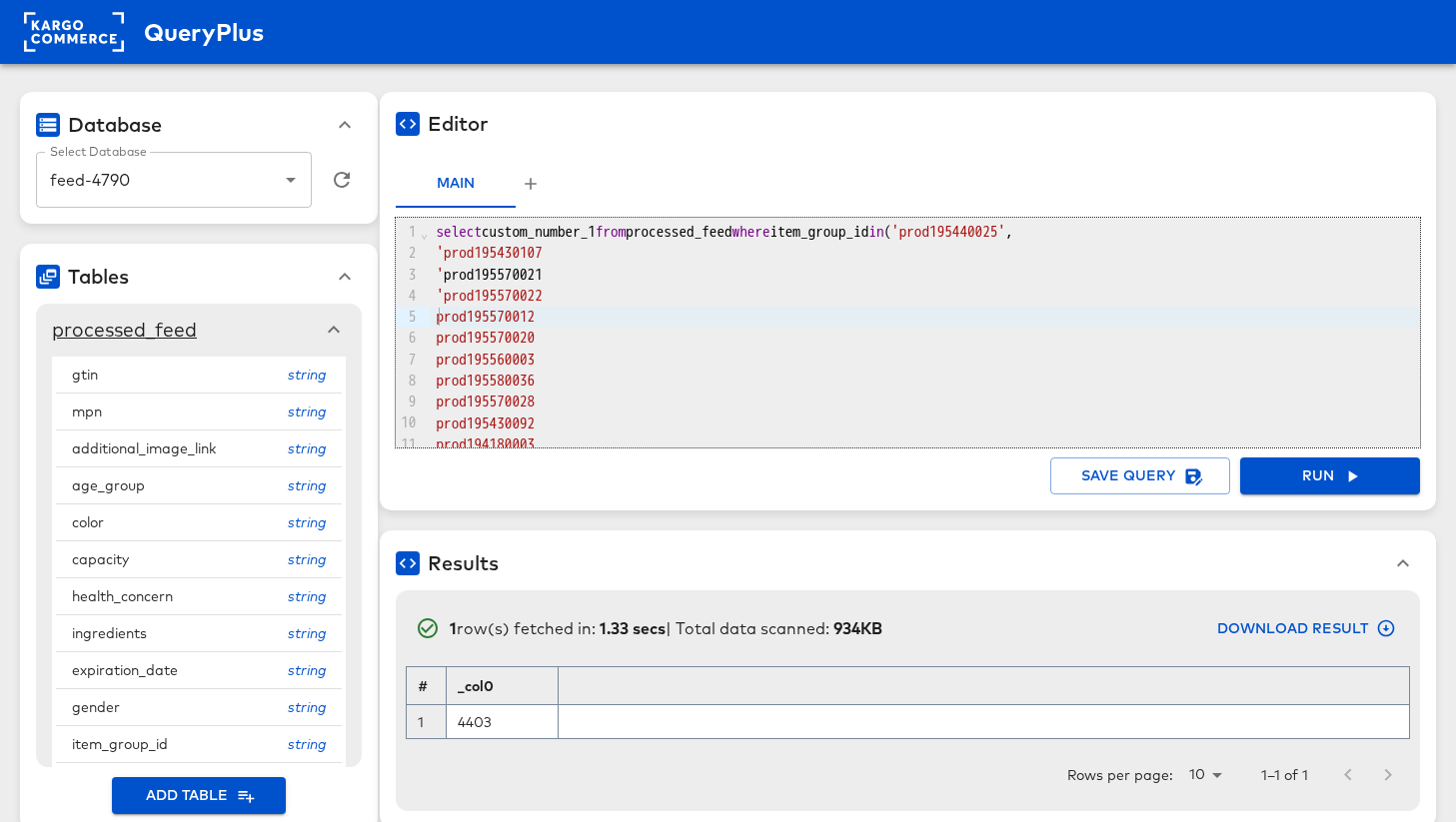 click on "prod195570012" at bounding box center [485, 317] 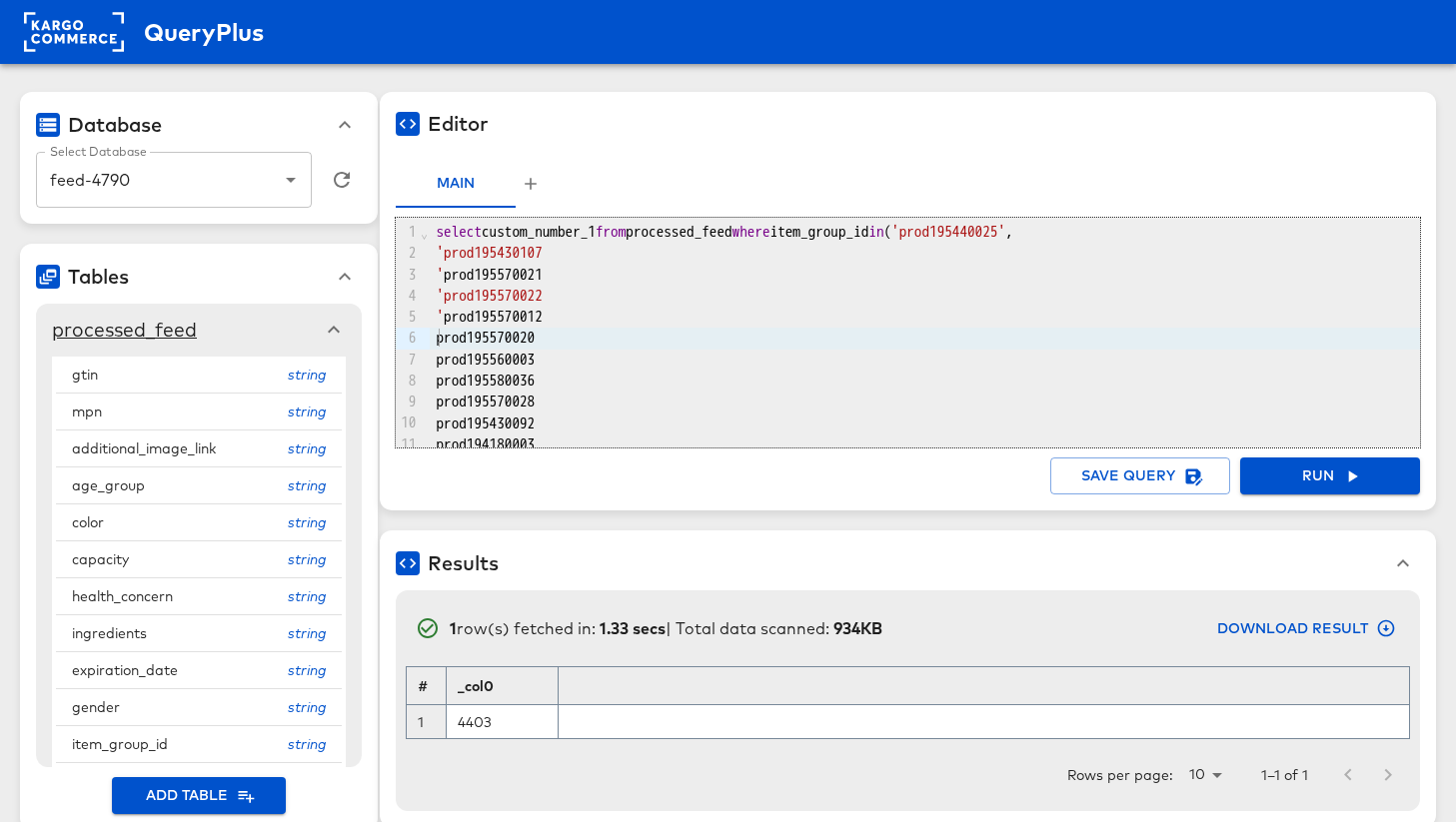 drag, startPoint x: 438, startPoint y: 338, endPoint x: 442, endPoint y: 349, distance: 11.7046999 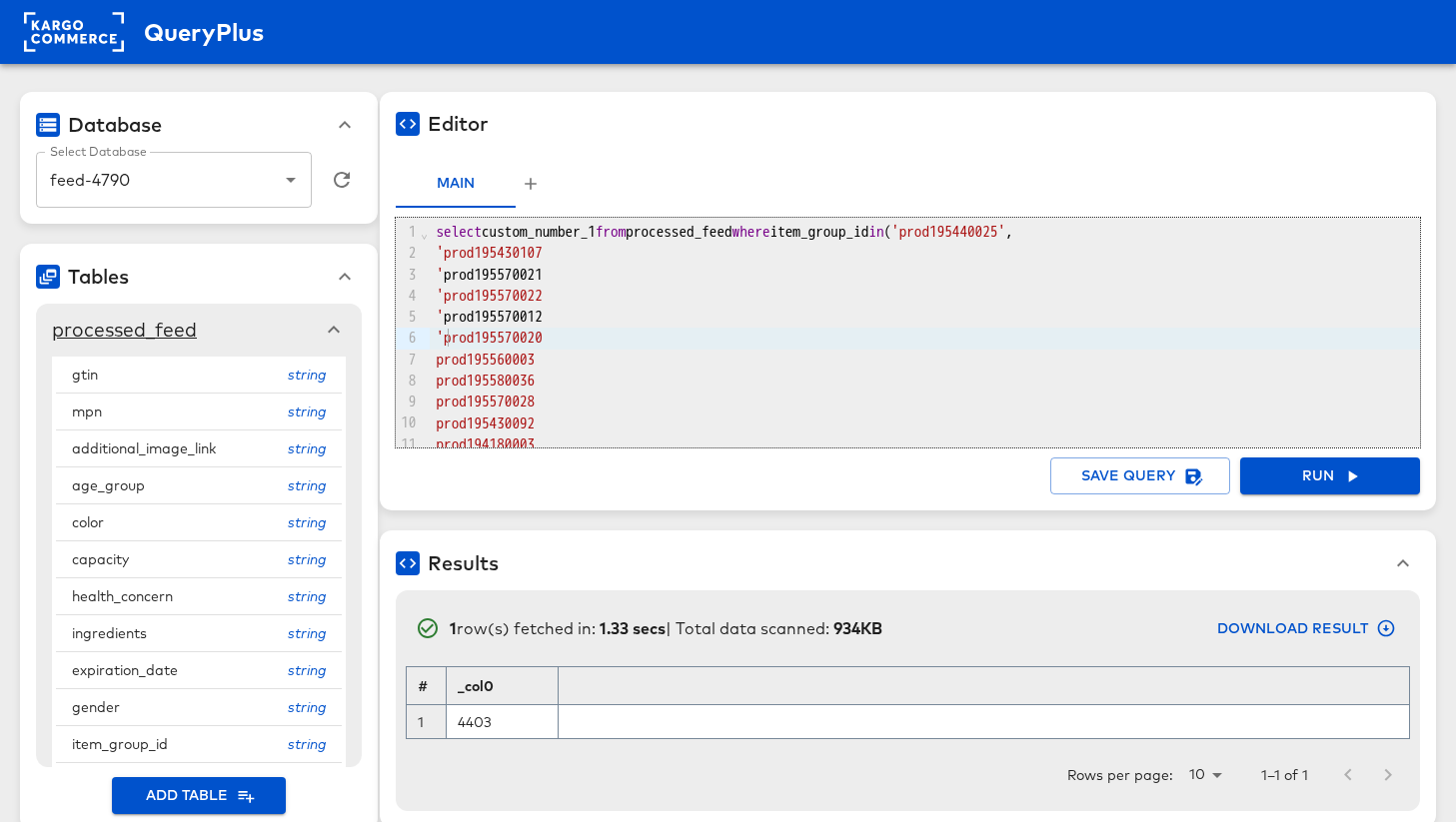 drag, startPoint x: 436, startPoint y: 356, endPoint x: 446, endPoint y: 380, distance: 26 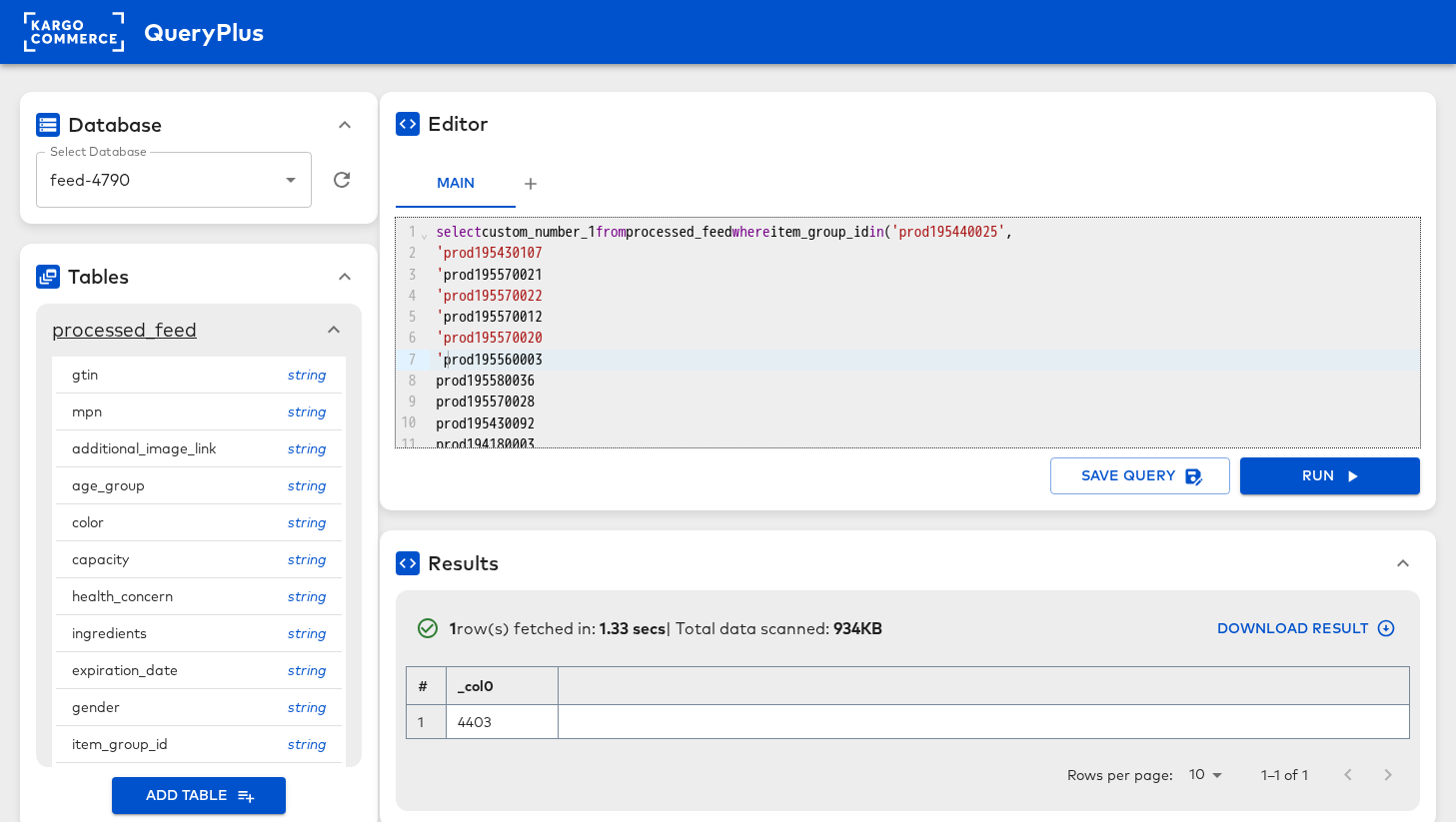 click on "prod195580036" at bounding box center (924, 381) 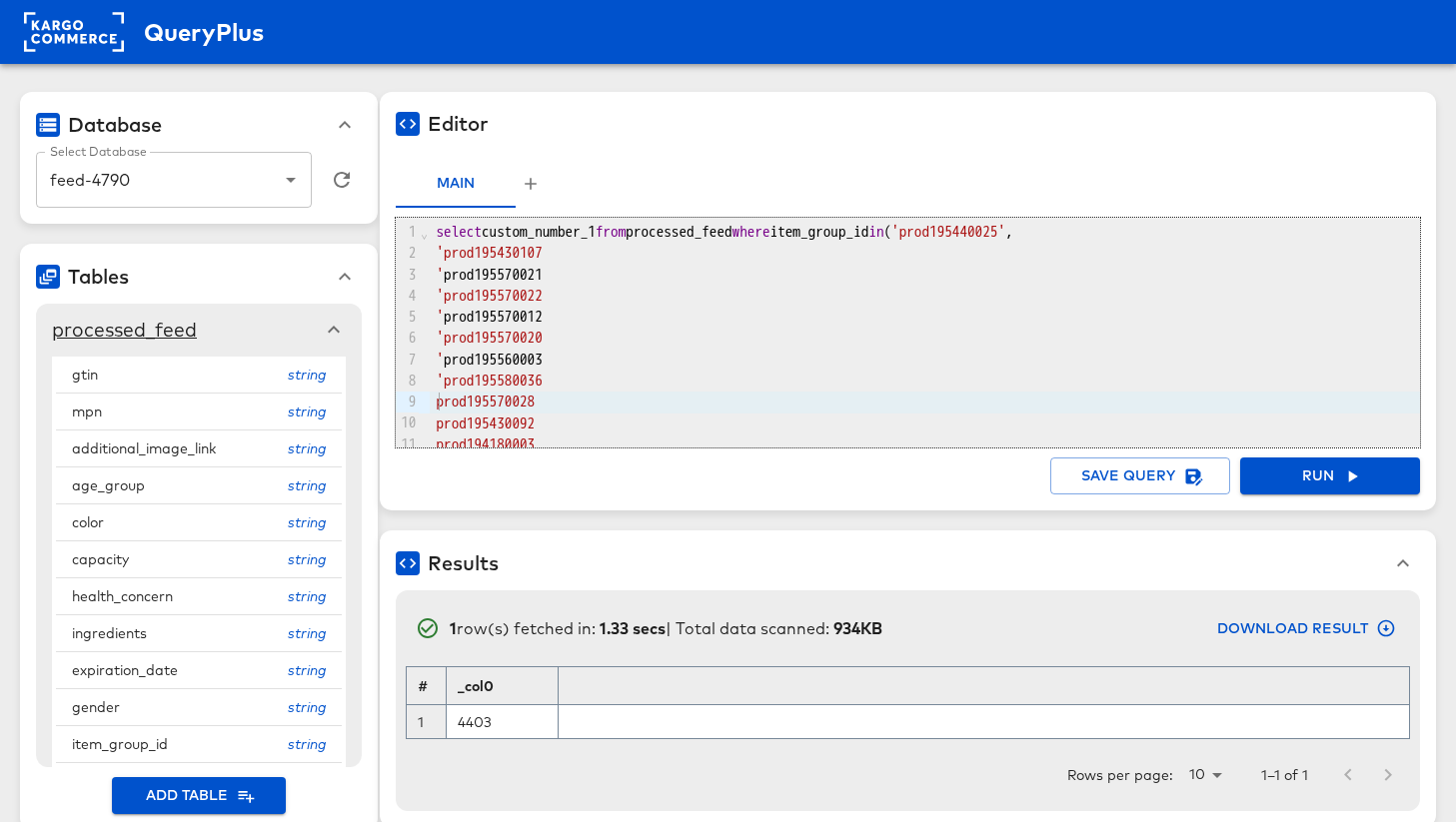 click on "prod195570028" at bounding box center [485, 402] 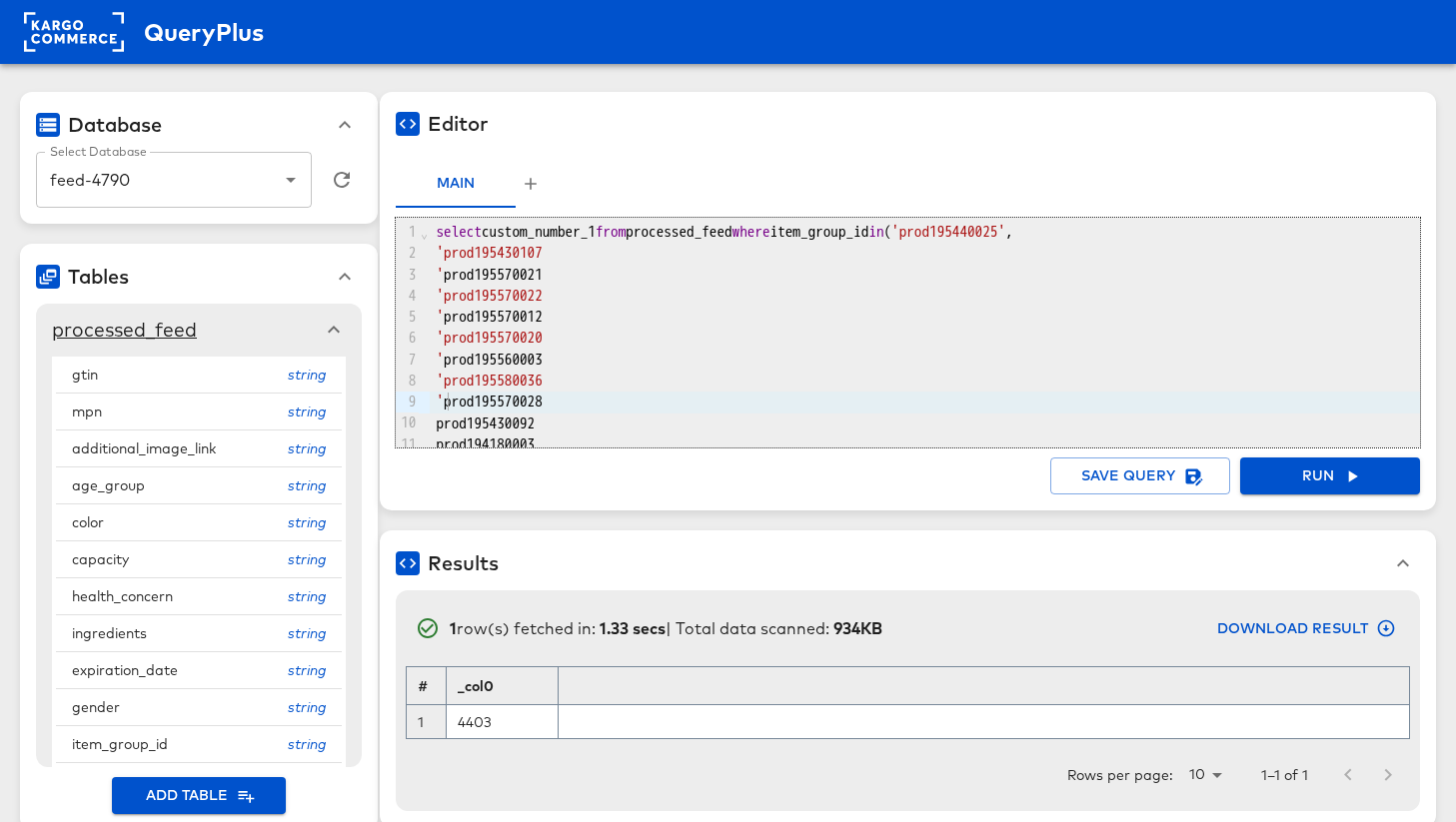 click on "prod195430092" at bounding box center [924, 423] 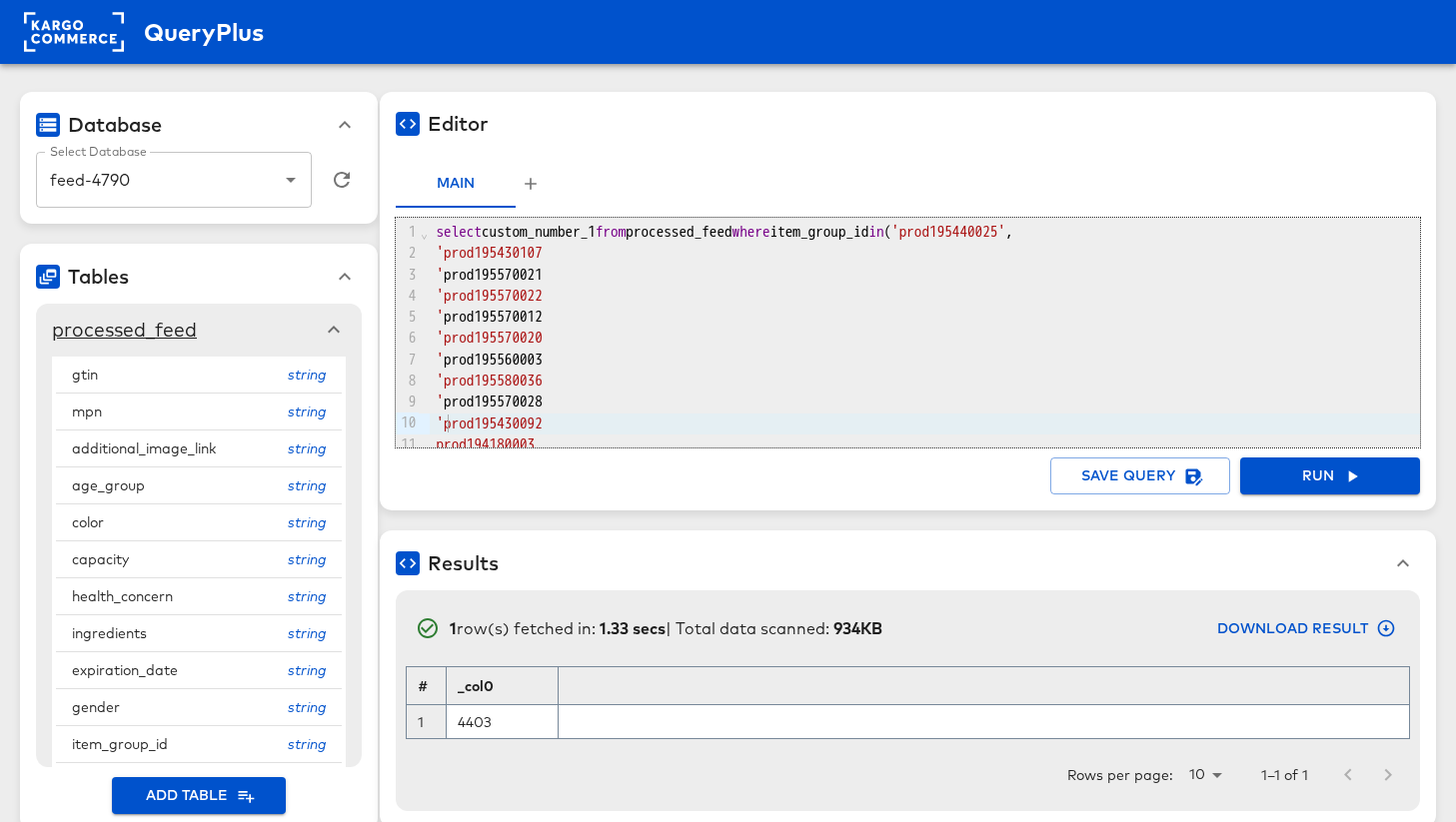 scroll, scrollTop: 55, scrollLeft: 0, axis: vertical 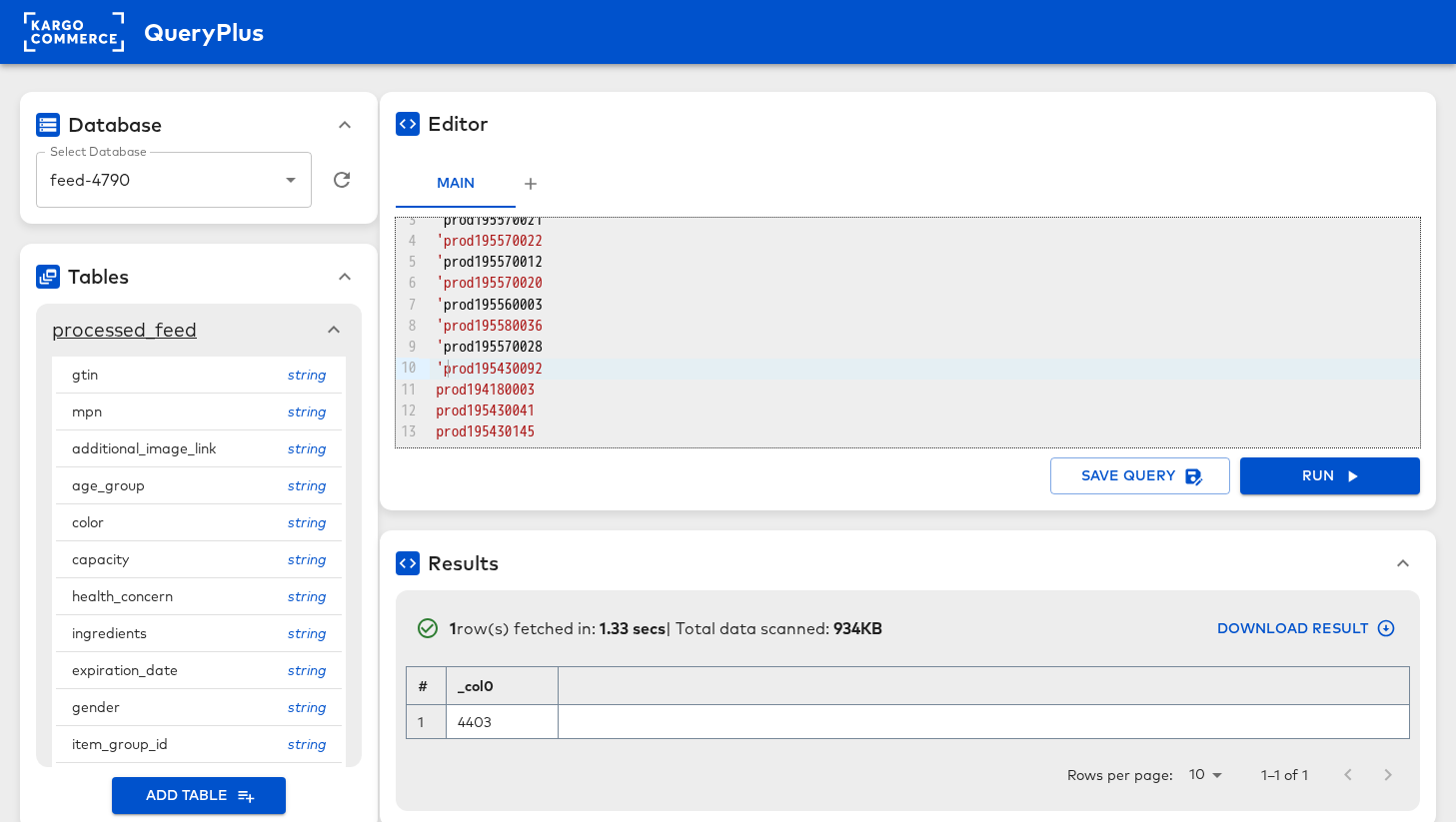 click on "prod194180003" at bounding box center (924, 390) 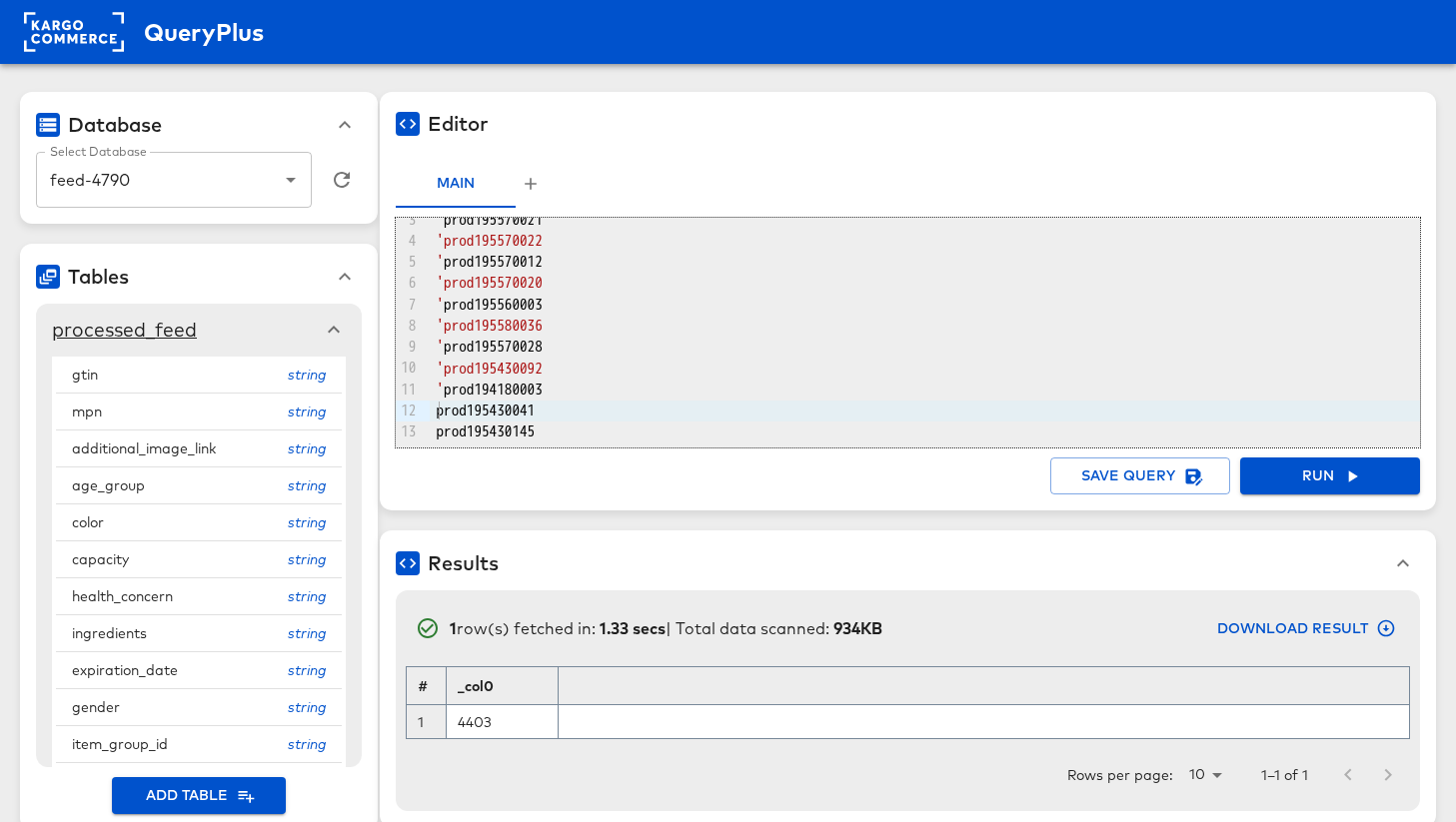 drag, startPoint x: 438, startPoint y: 410, endPoint x: 438, endPoint y: 422, distance: 12 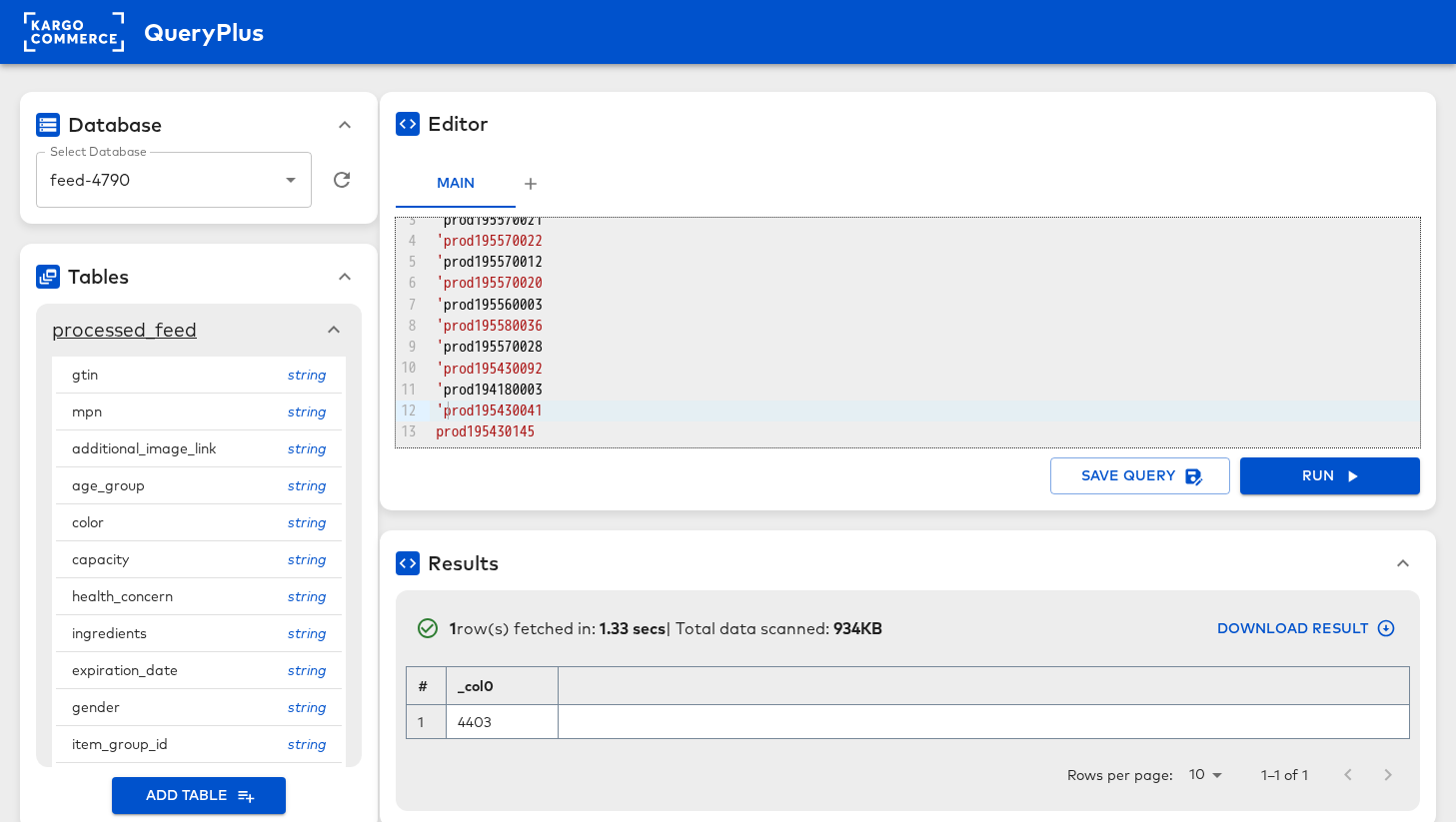 click on "prod195430145" at bounding box center (485, 431) 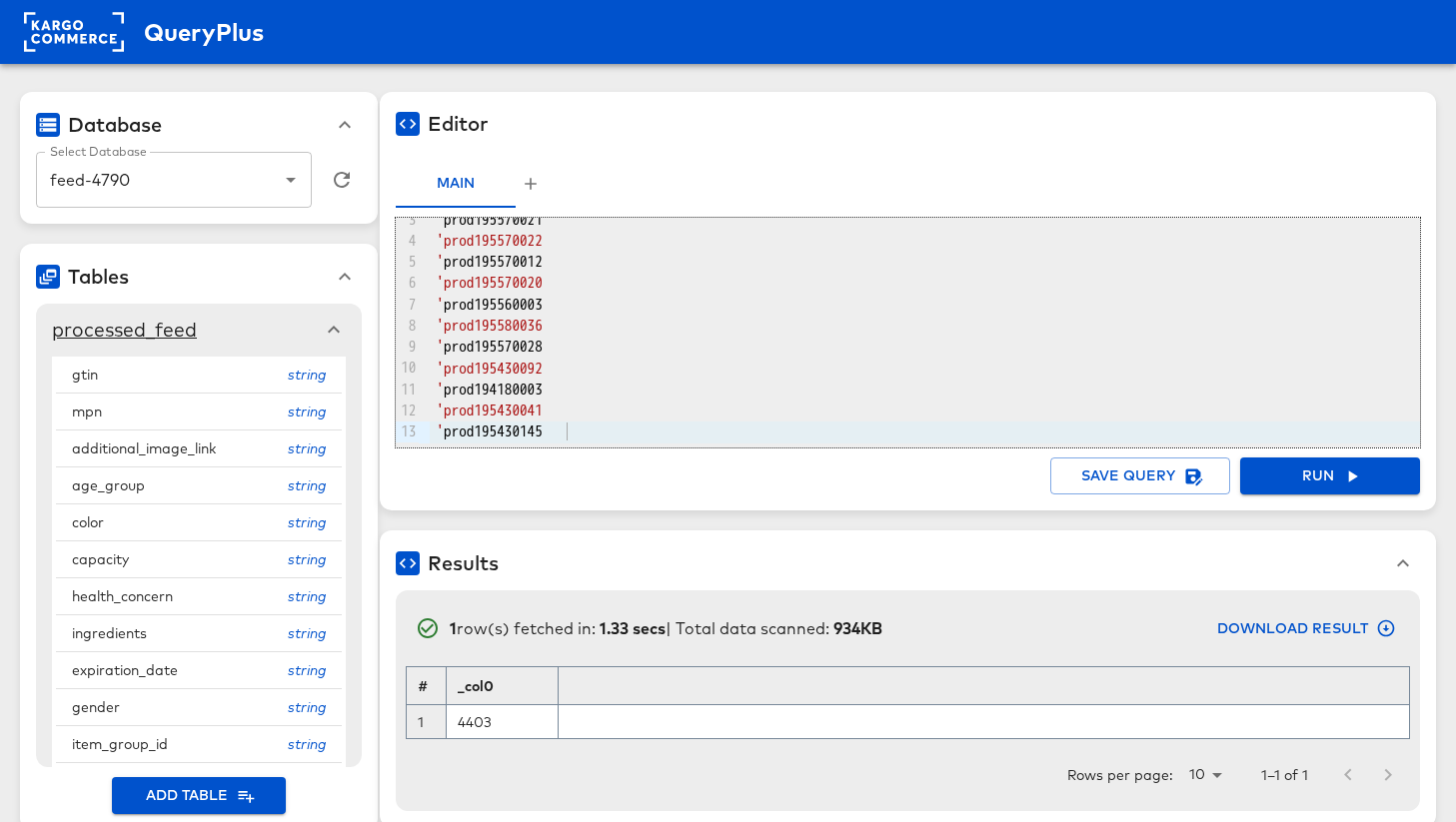 click on "' prod195430145" at bounding box center (924, 431) 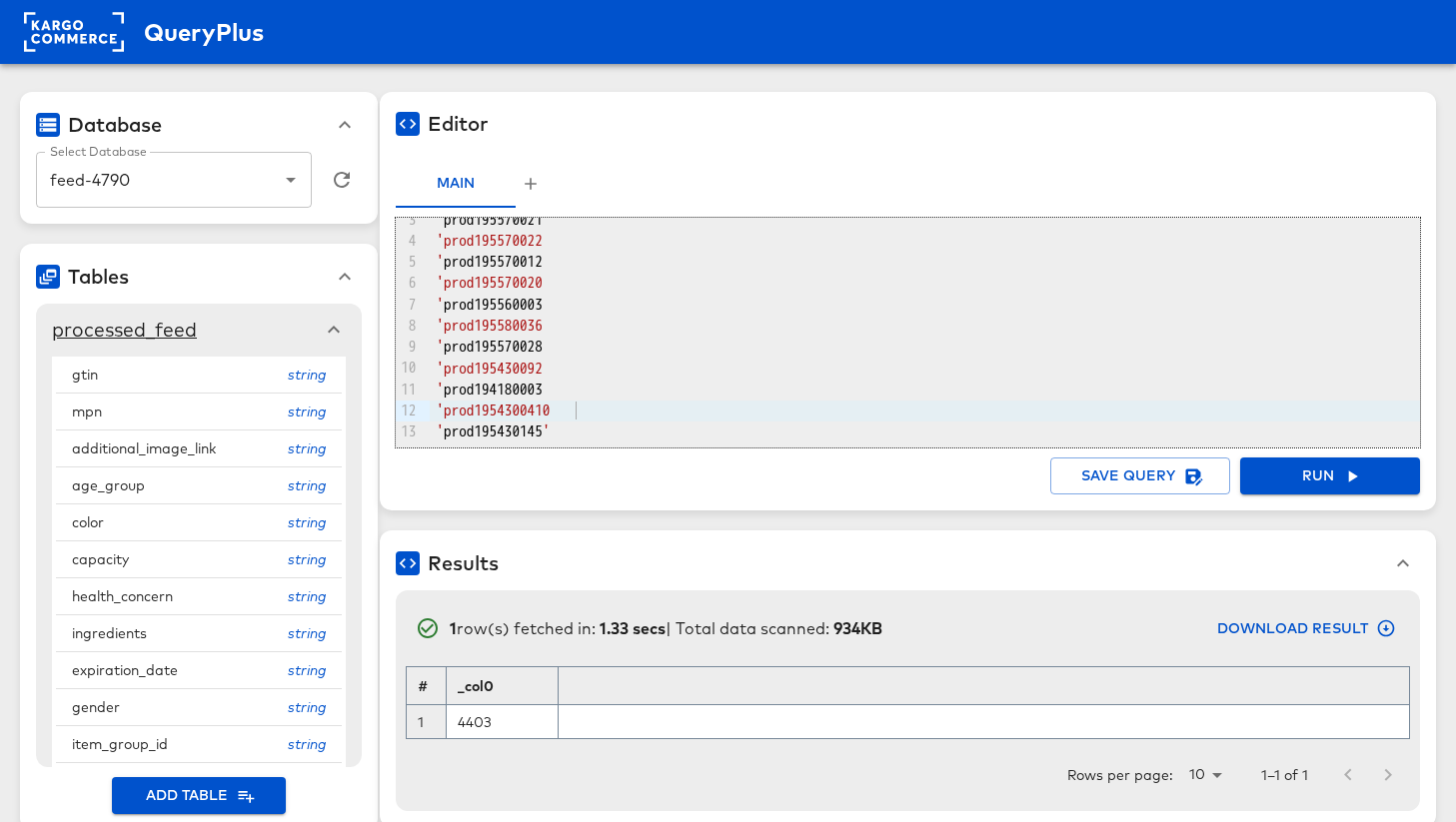 click on "'prod1954300410" at bounding box center [493, 411] 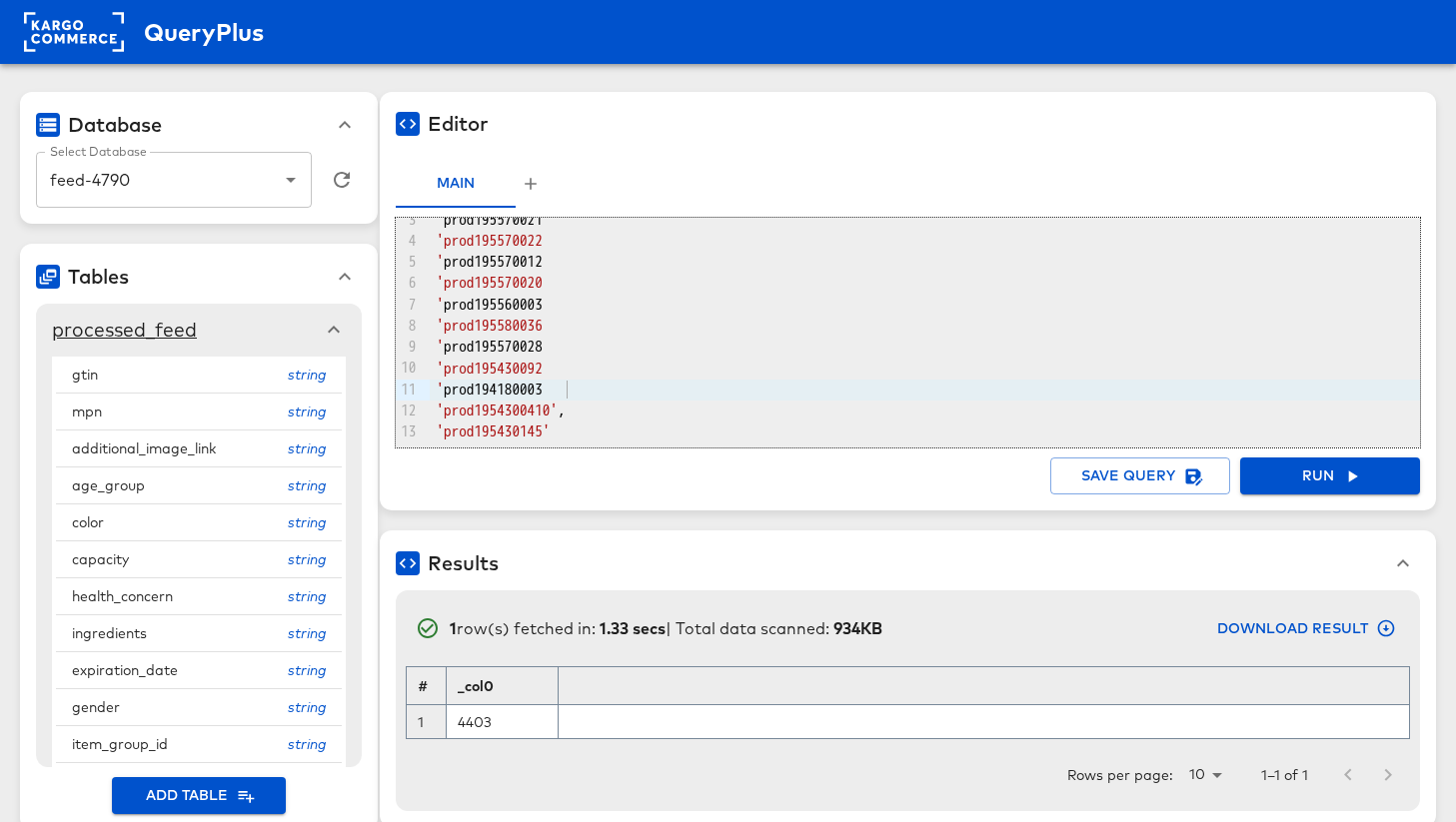 click on "' prod194180003" at bounding box center [924, 390] 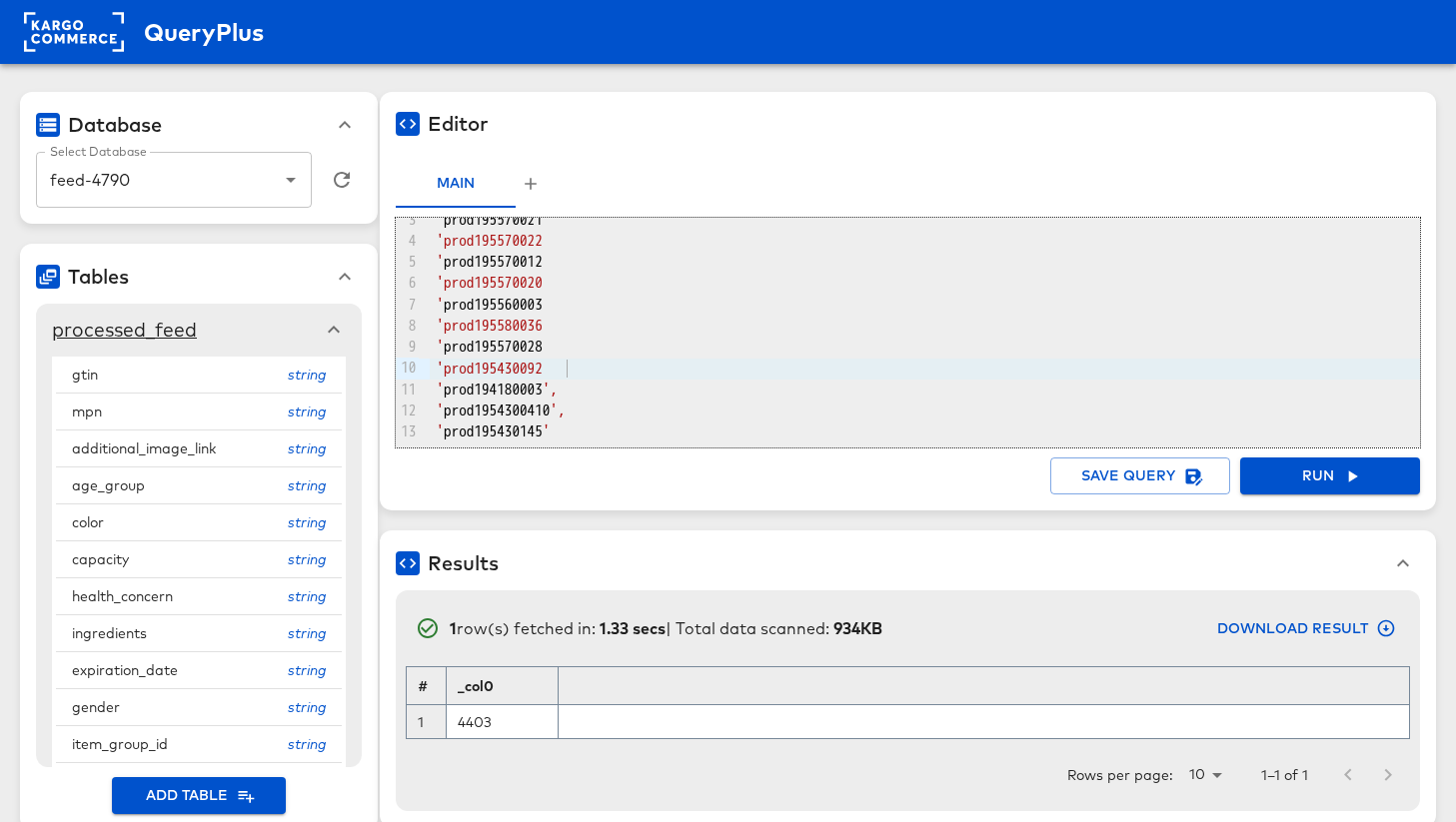 click on "'prod195430092" at bounding box center [924, 369] 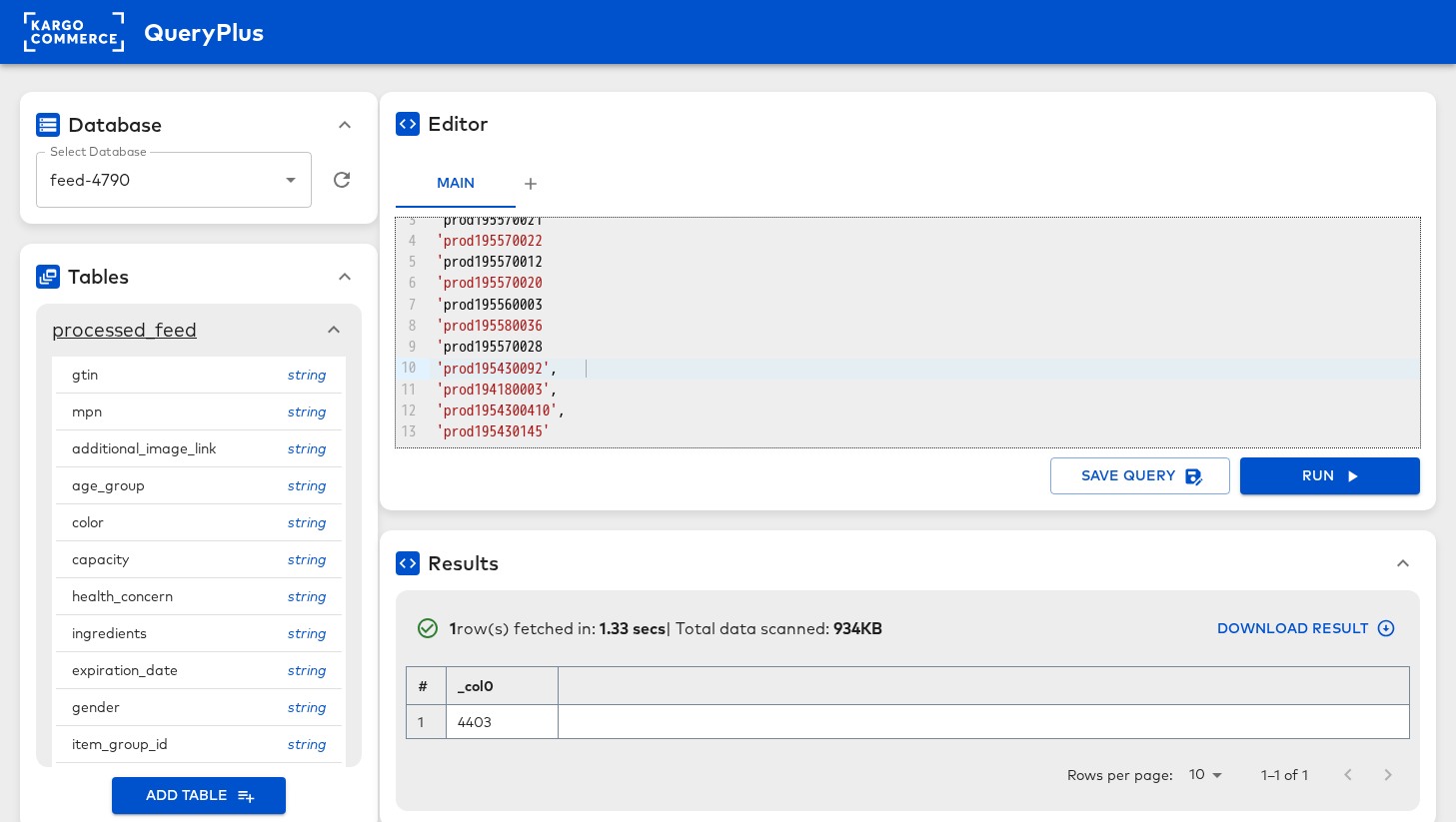 click on "' prod195570028" at bounding box center (924, 347) 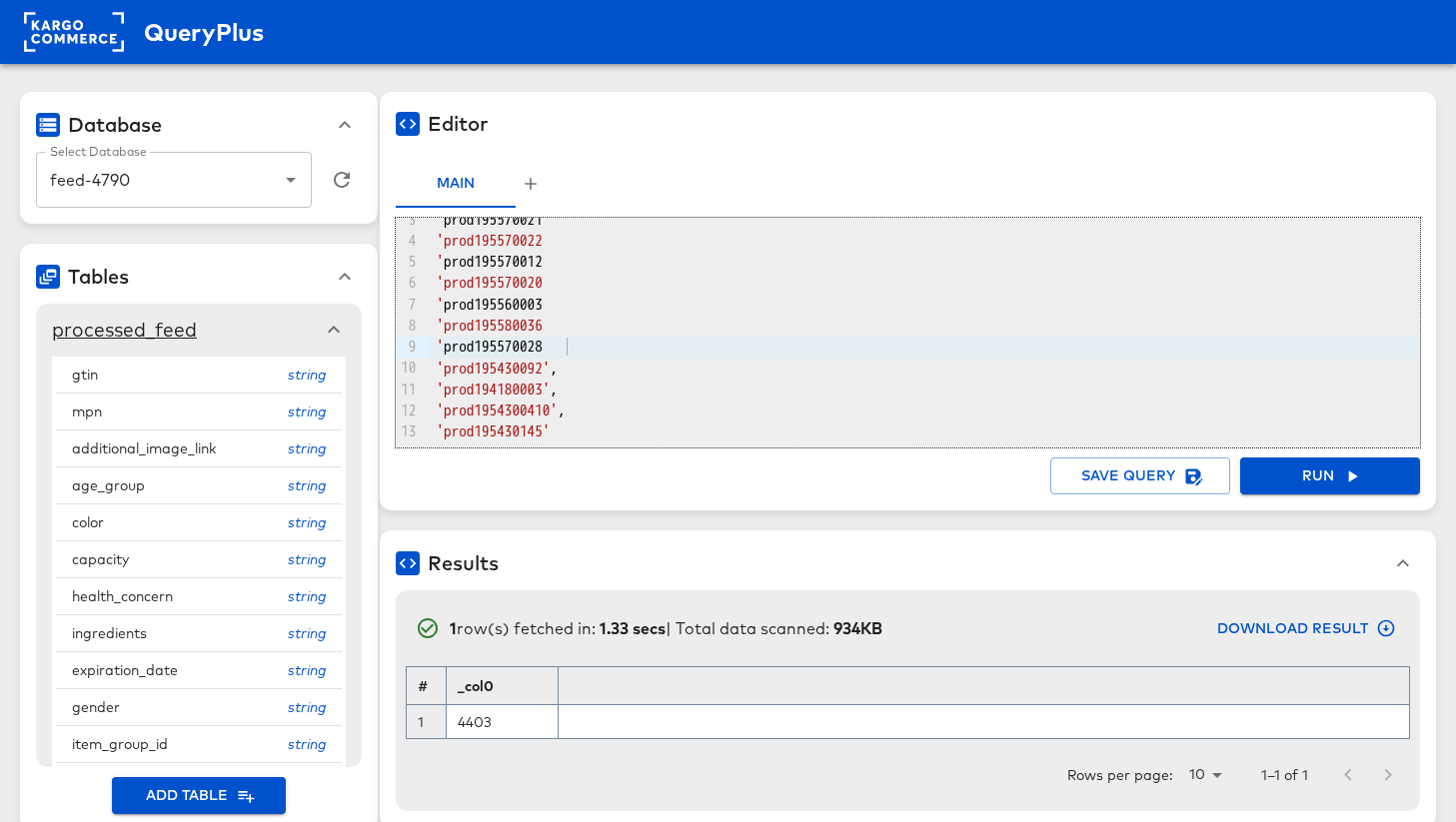 scroll, scrollTop: 1, scrollLeft: 0, axis: vertical 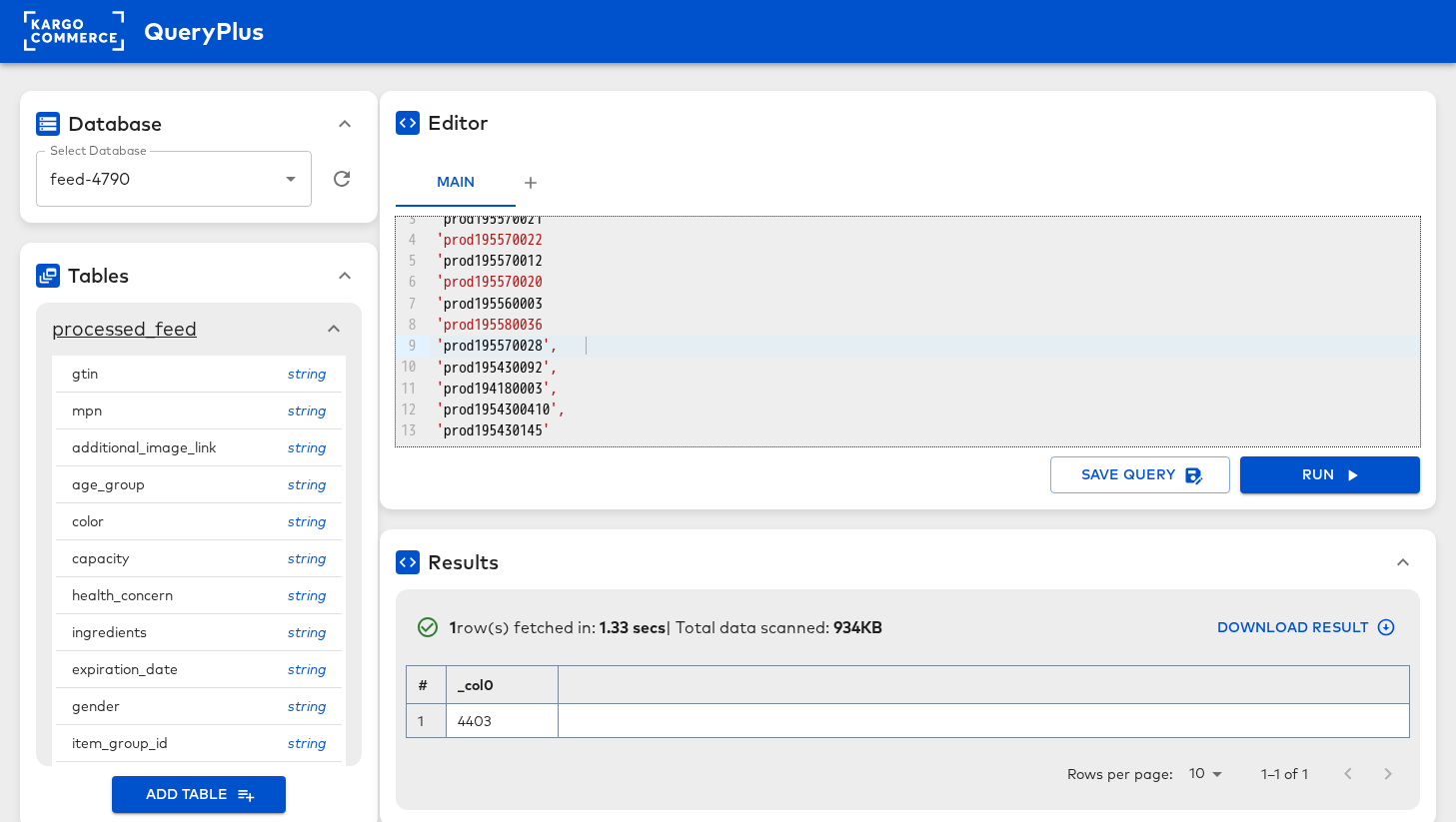 click on "'prod195580036" at bounding box center (924, 325) 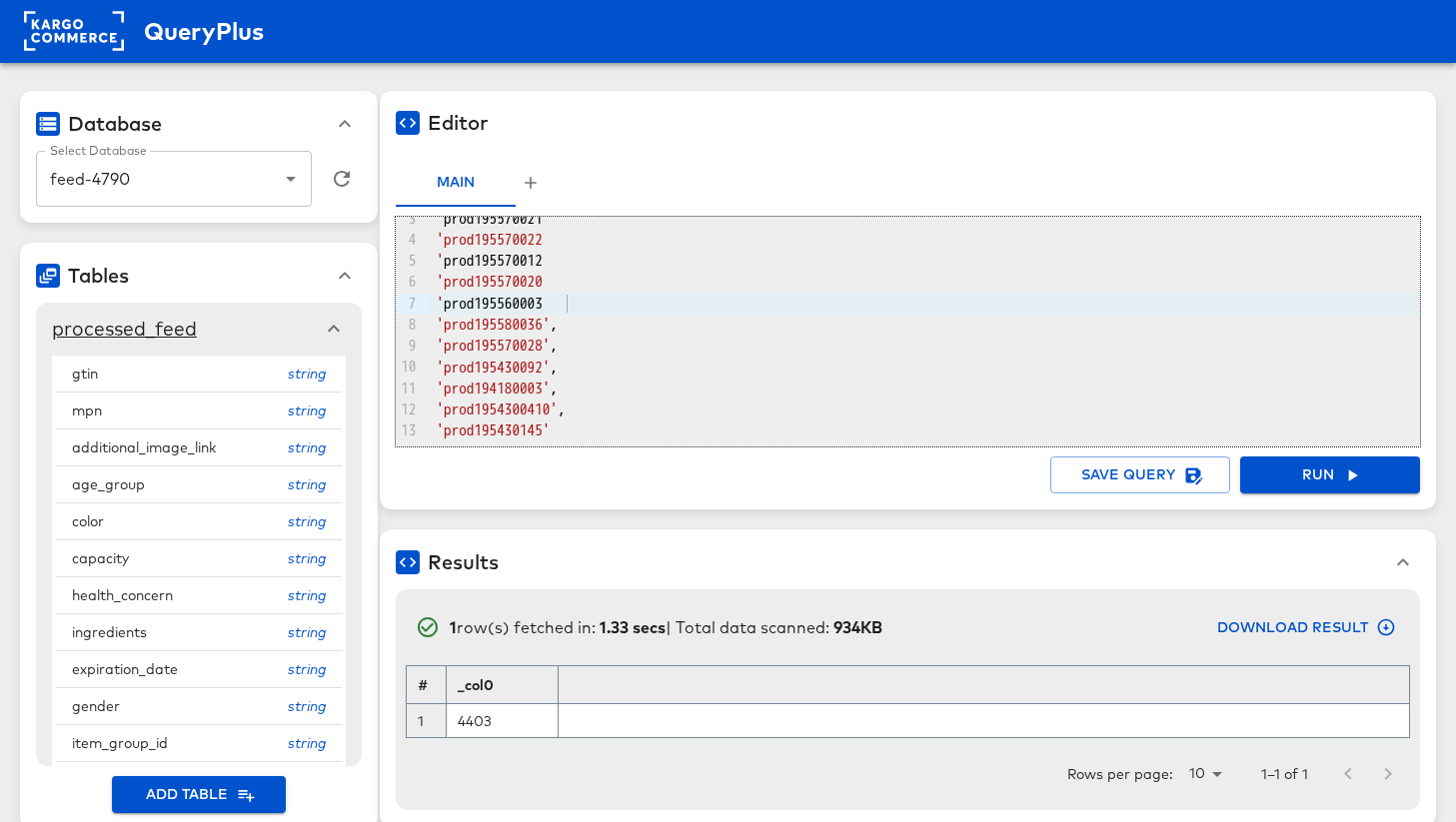 click on "' prod195560003" at bounding box center [924, 304] 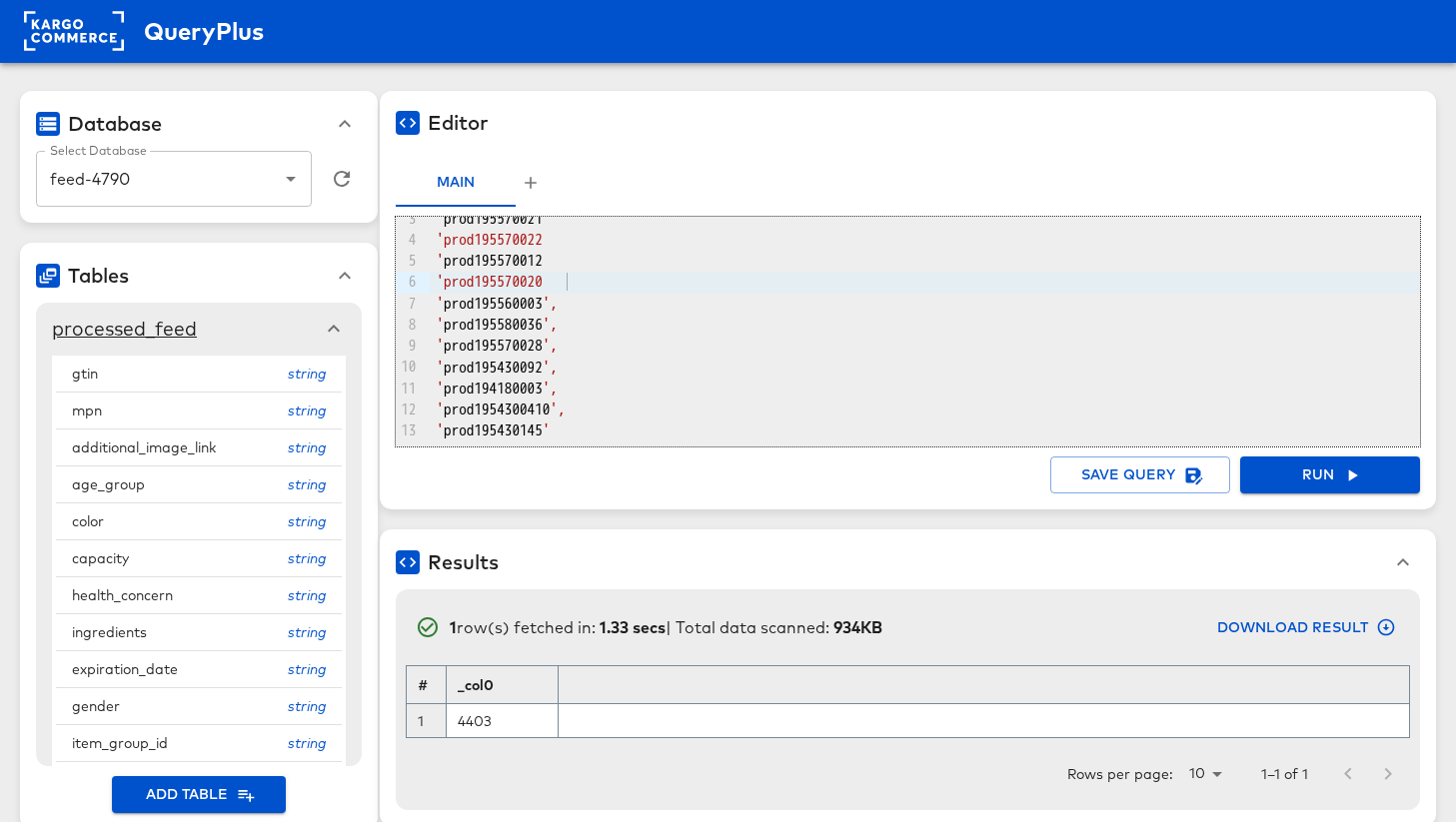 click on "'prod195570020" at bounding box center [924, 282] 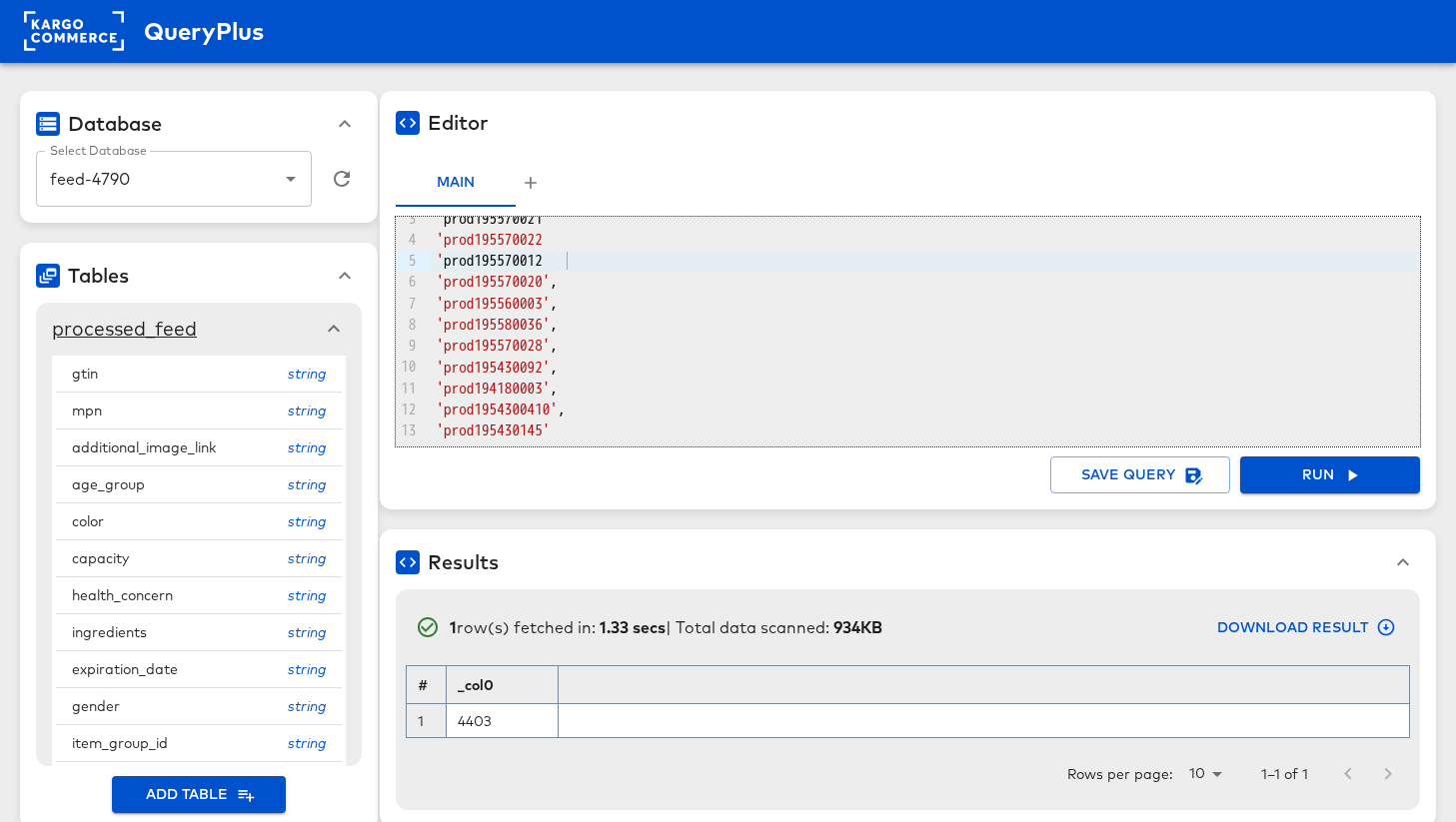 click on "' prod195570012" at bounding box center [924, 261] 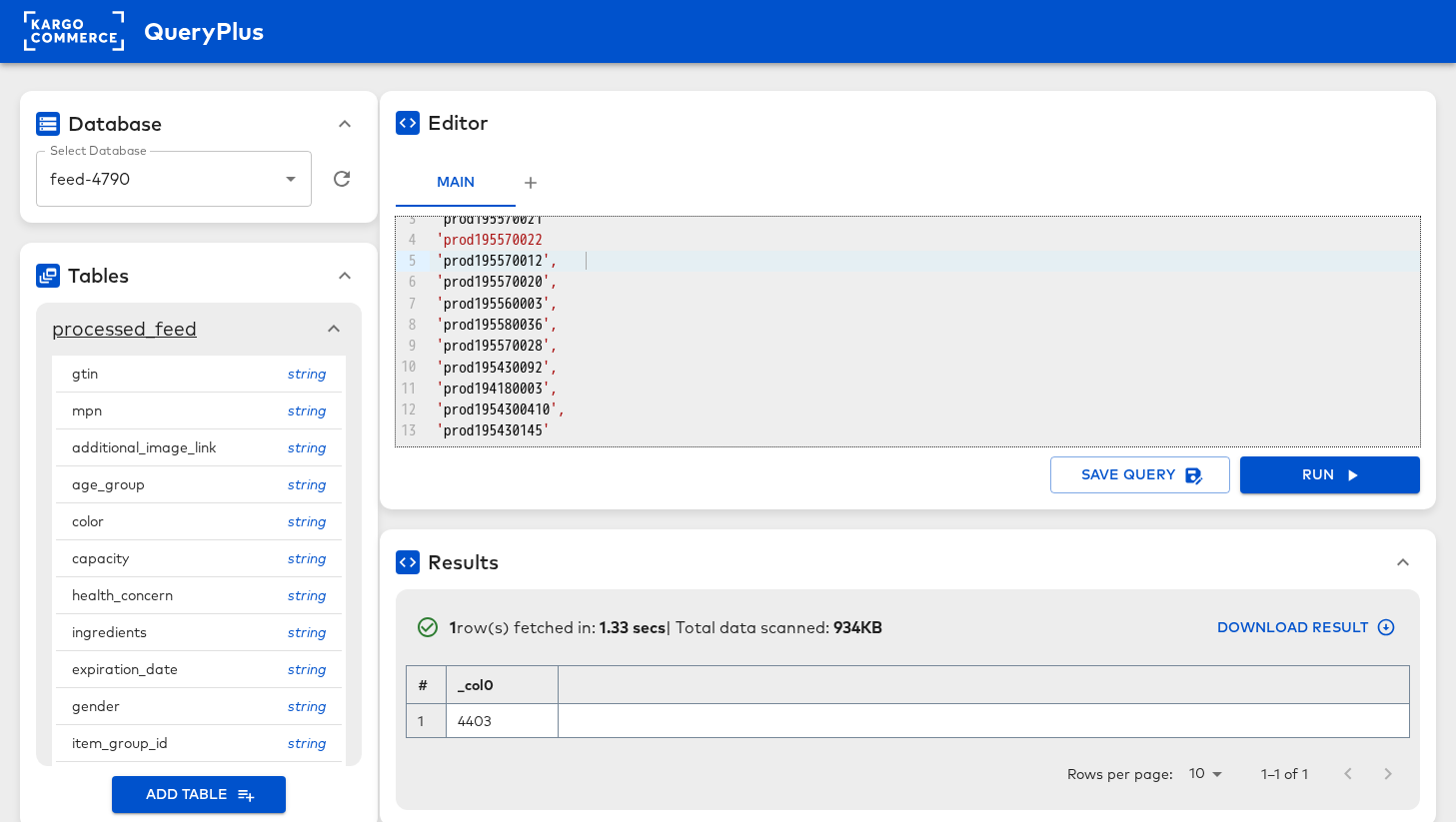 scroll, scrollTop: 0, scrollLeft: 0, axis: both 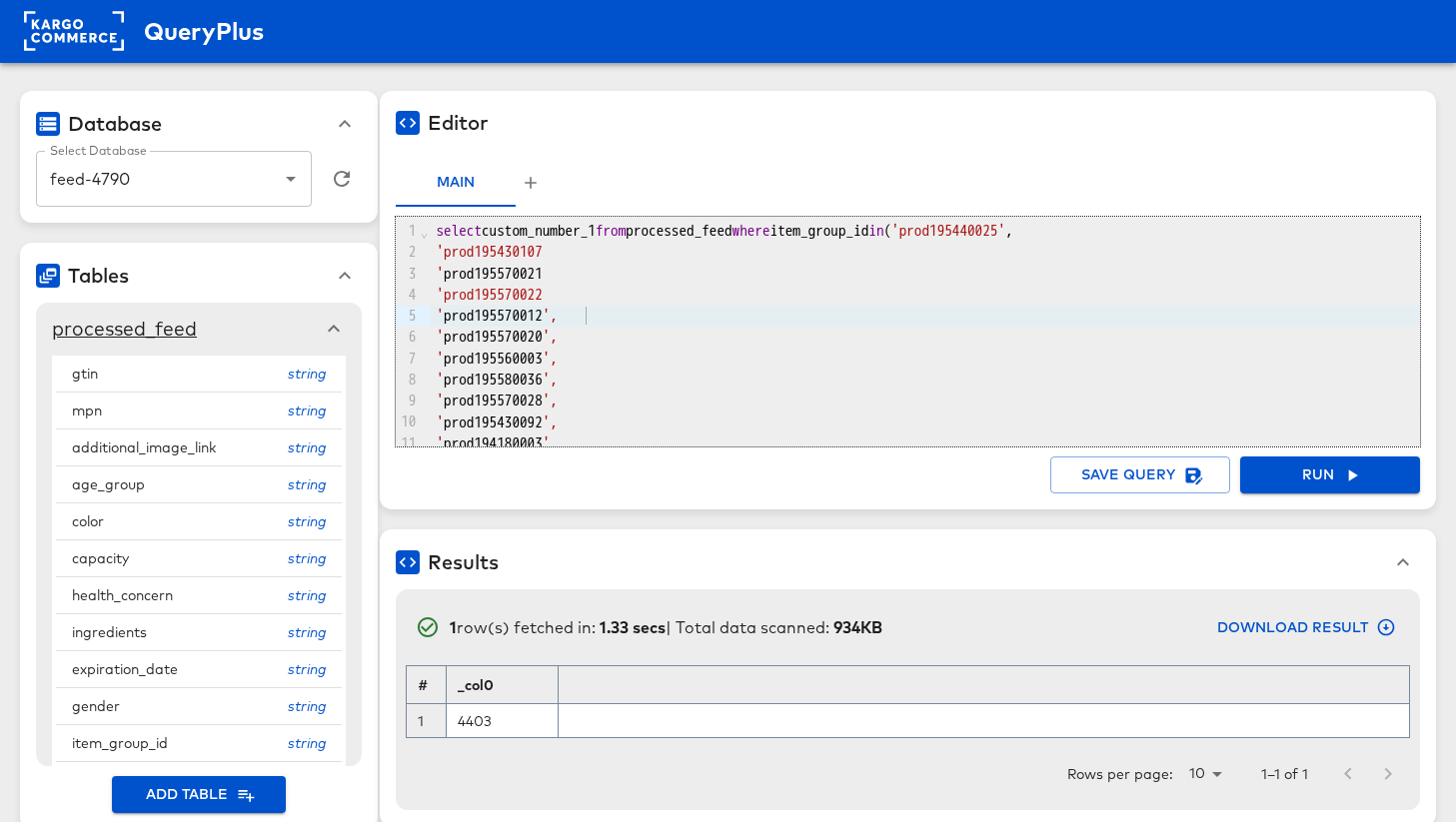click on "'prod195570022" at bounding box center (924, 295) 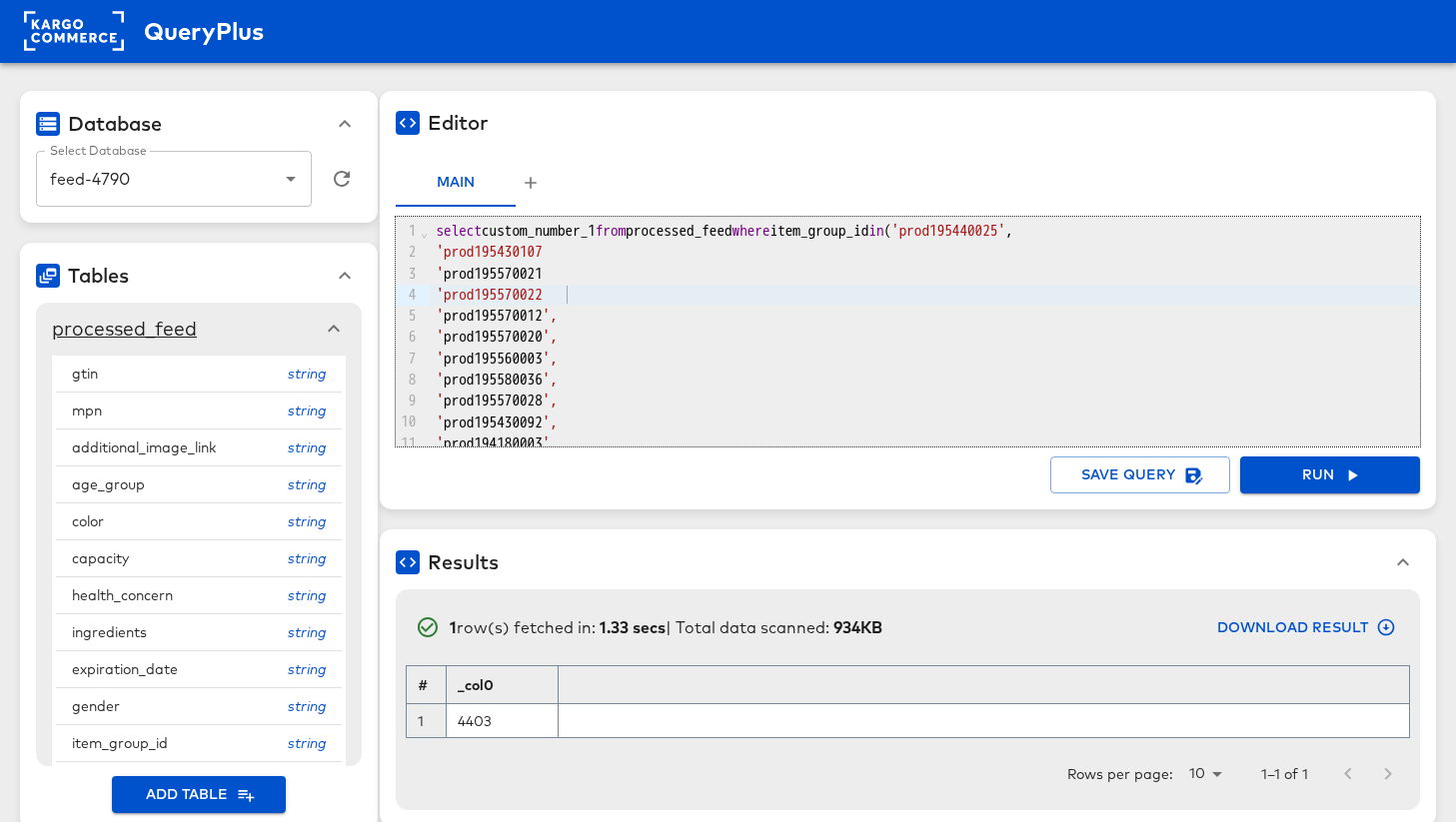 scroll, scrollTop: 0, scrollLeft: 0, axis: both 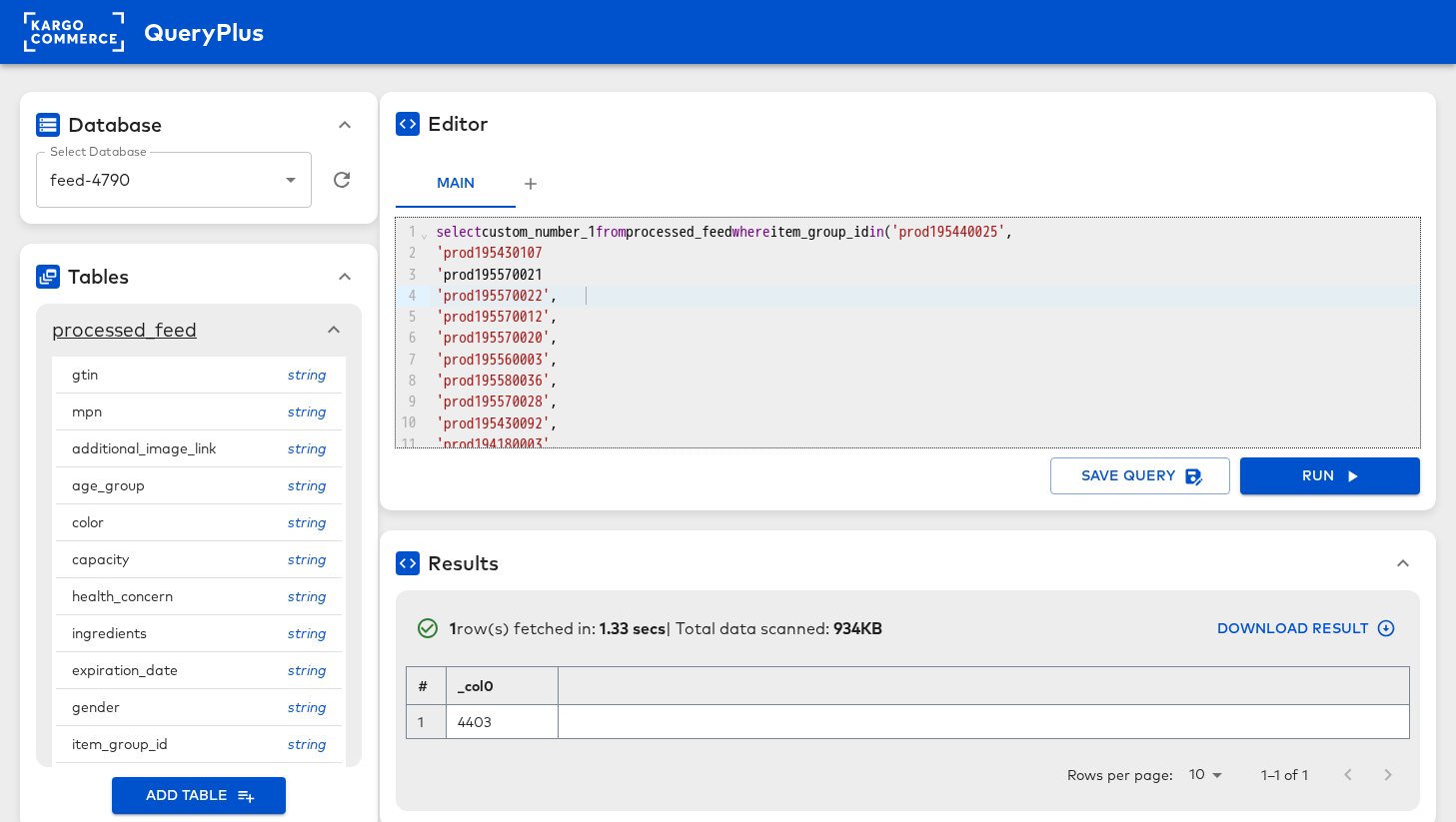 click on "' prod195570021" at bounding box center (924, 275) 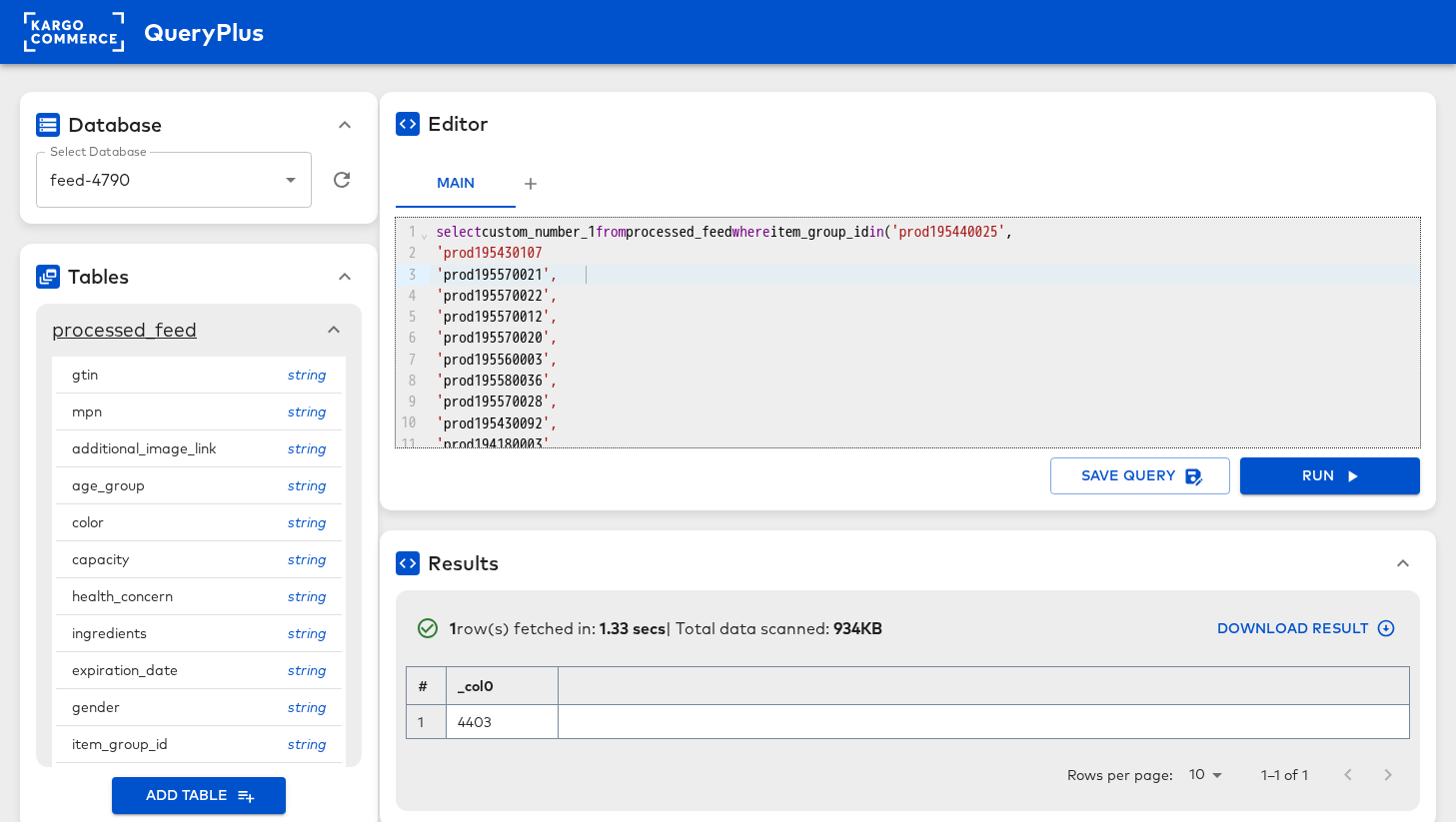 click on "'prod195430107" at bounding box center (924, 253) 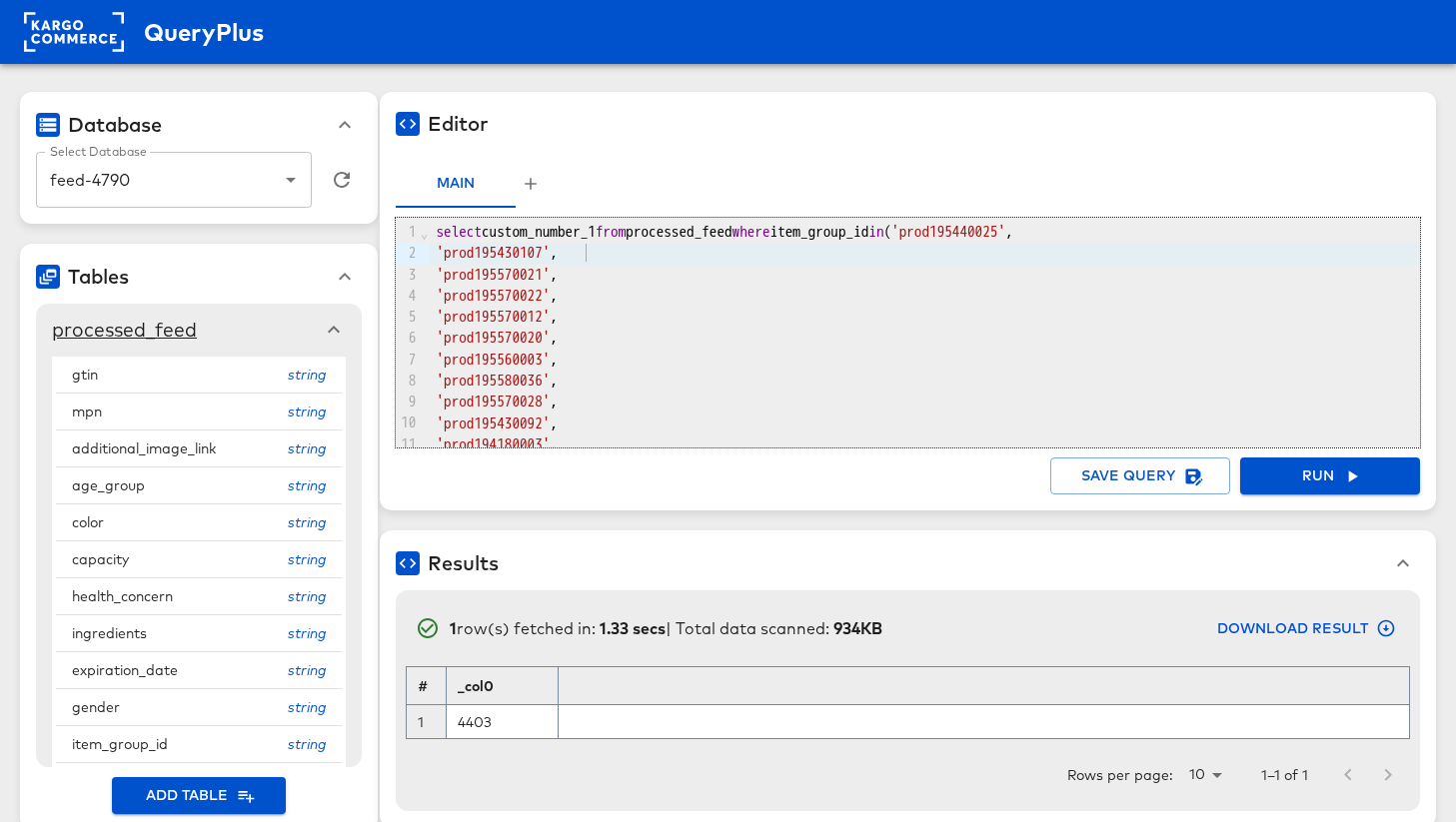 scroll, scrollTop: 55, scrollLeft: 0, axis: vertical 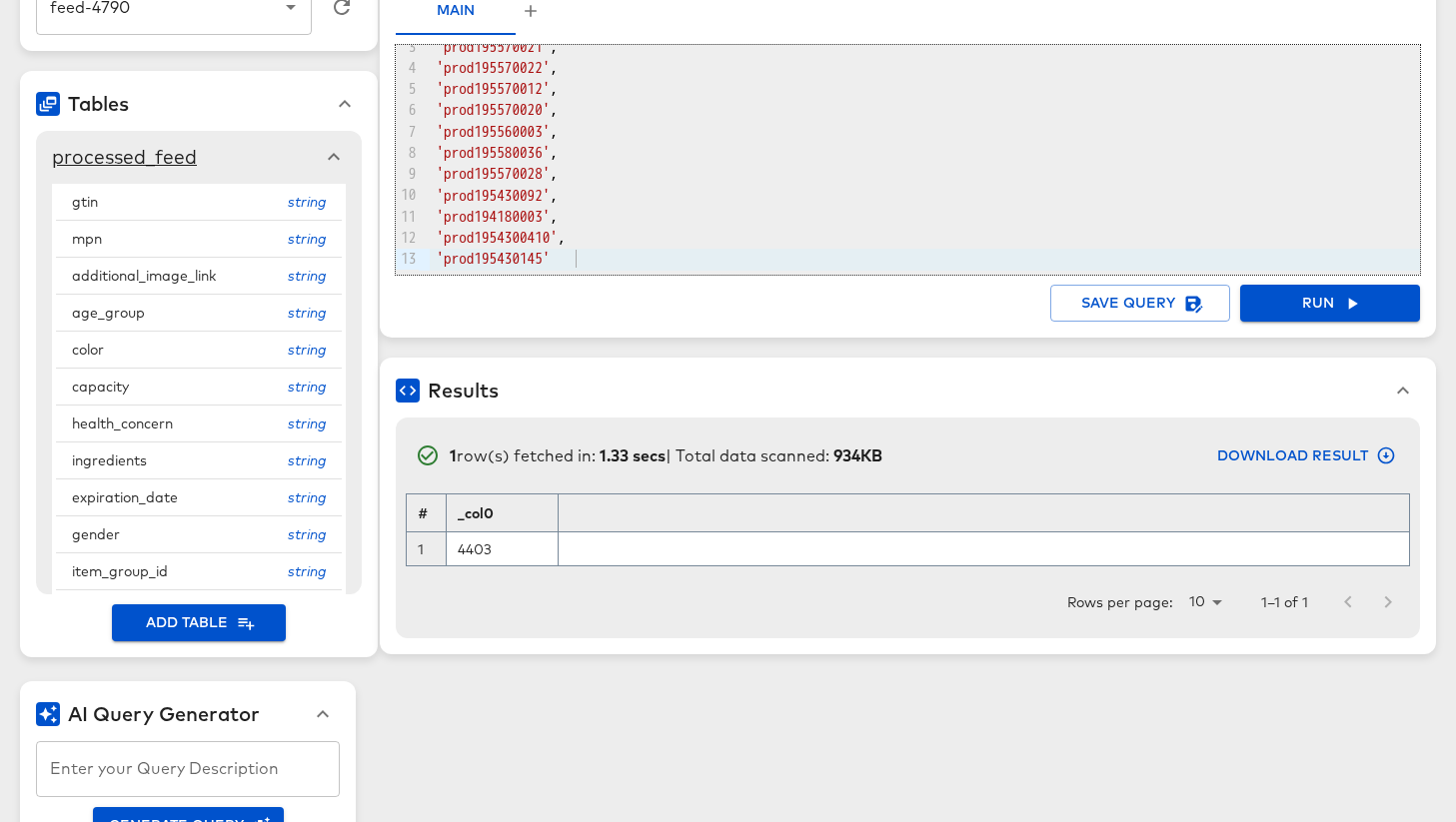 click on "'prod195430145'" at bounding box center (924, 259) 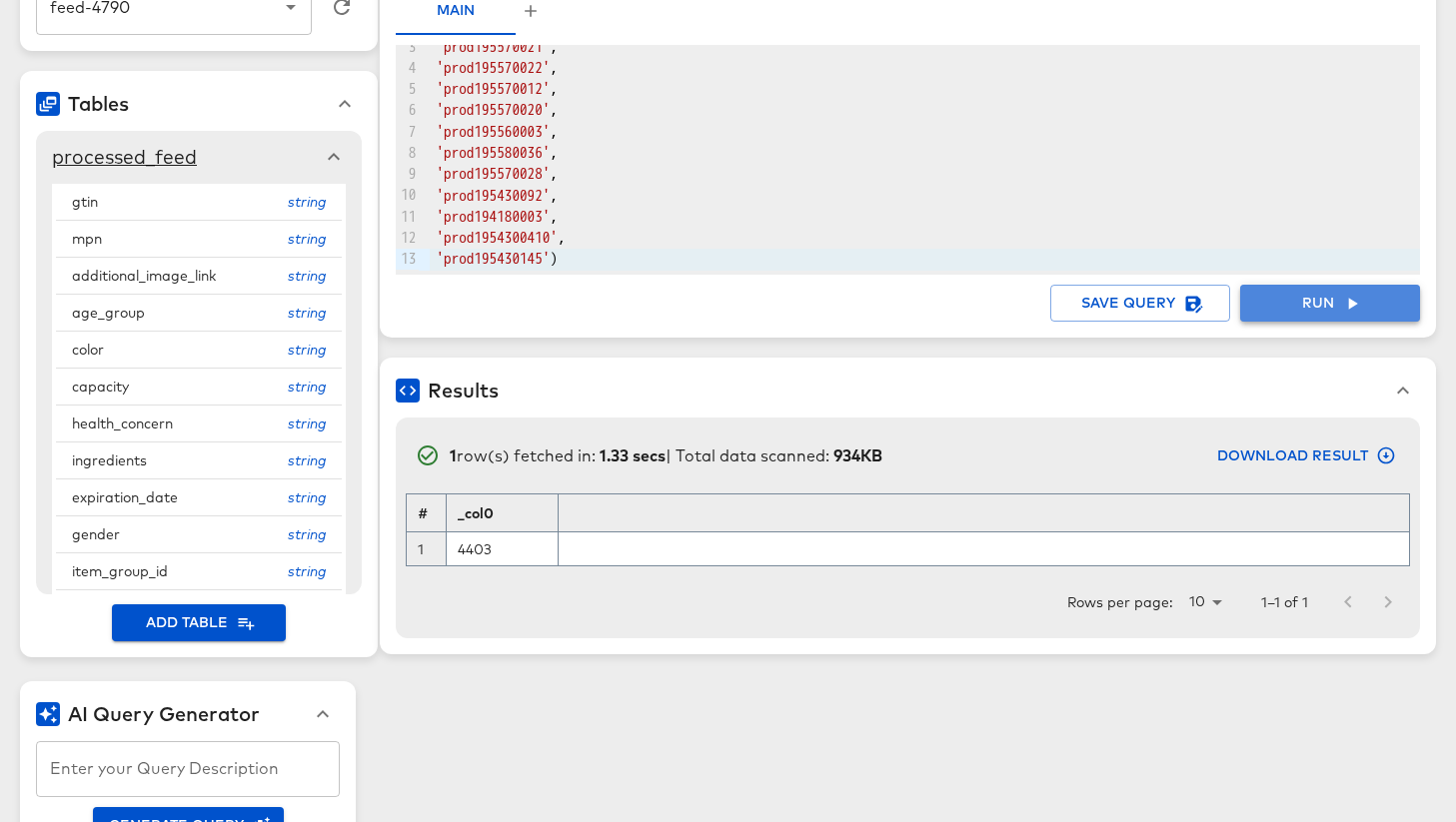 click on "Run" at bounding box center [1330, 303] 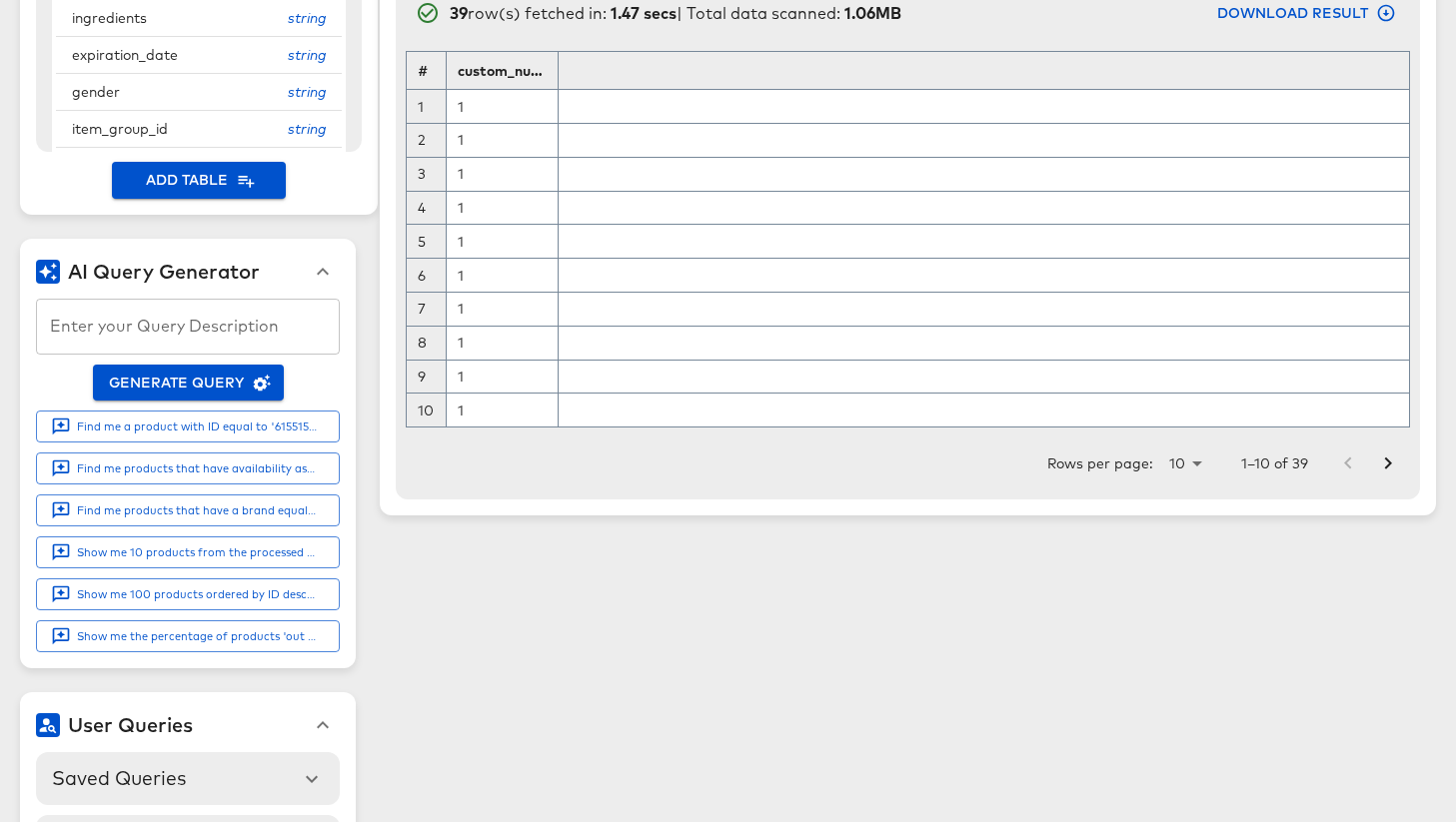 scroll, scrollTop: 697, scrollLeft: 0, axis: vertical 